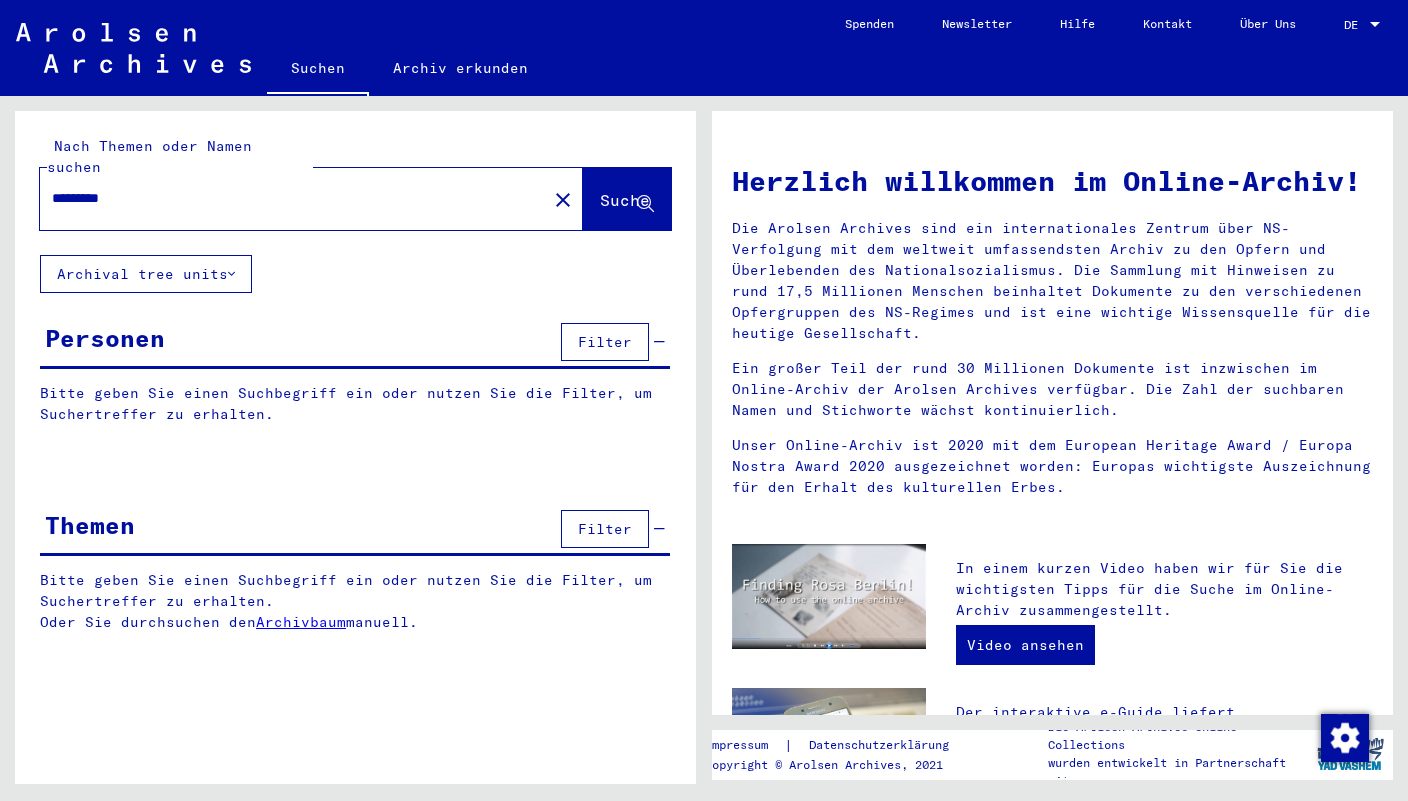 scroll, scrollTop: 0, scrollLeft: 0, axis: both 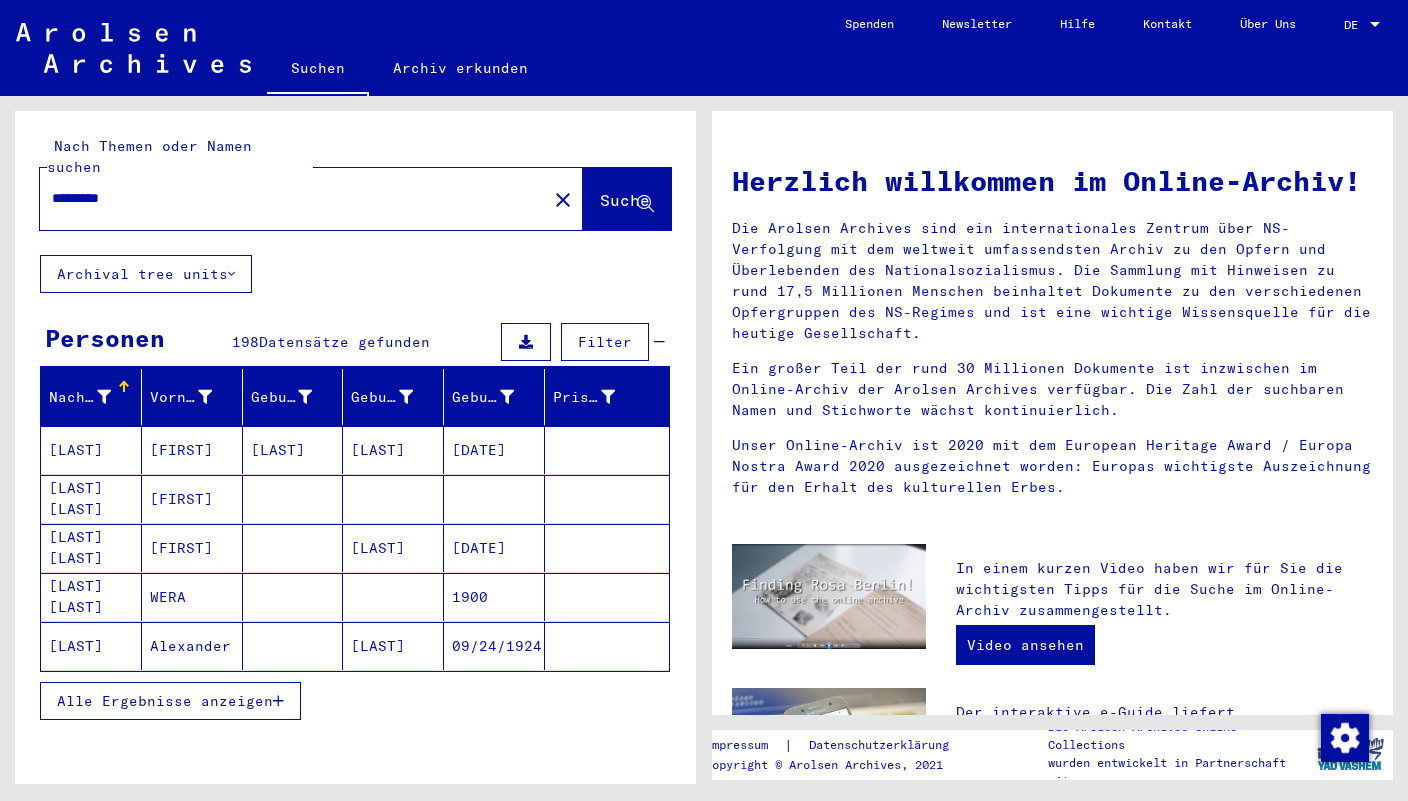 click at bounding box center (278, 701) 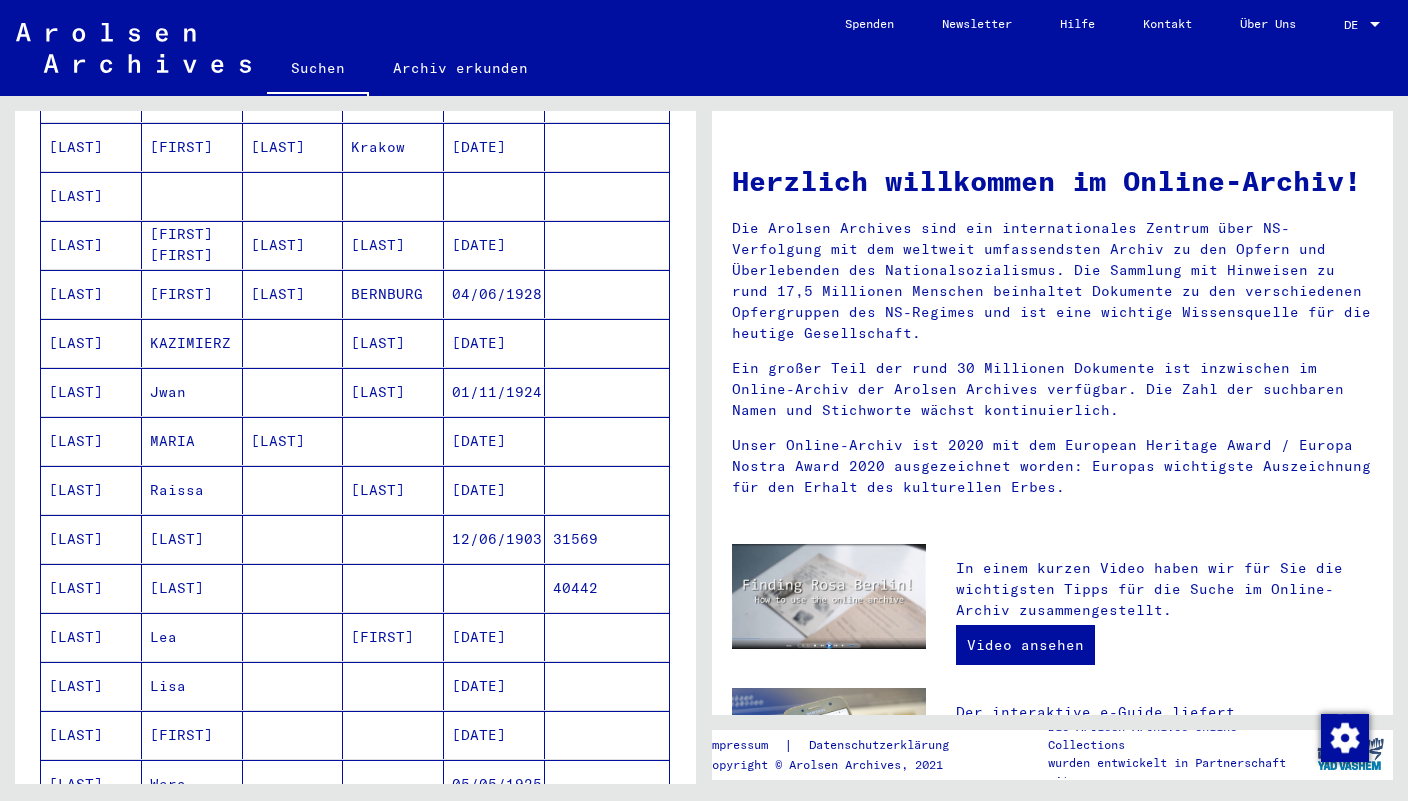 scroll, scrollTop: 698, scrollLeft: 0, axis: vertical 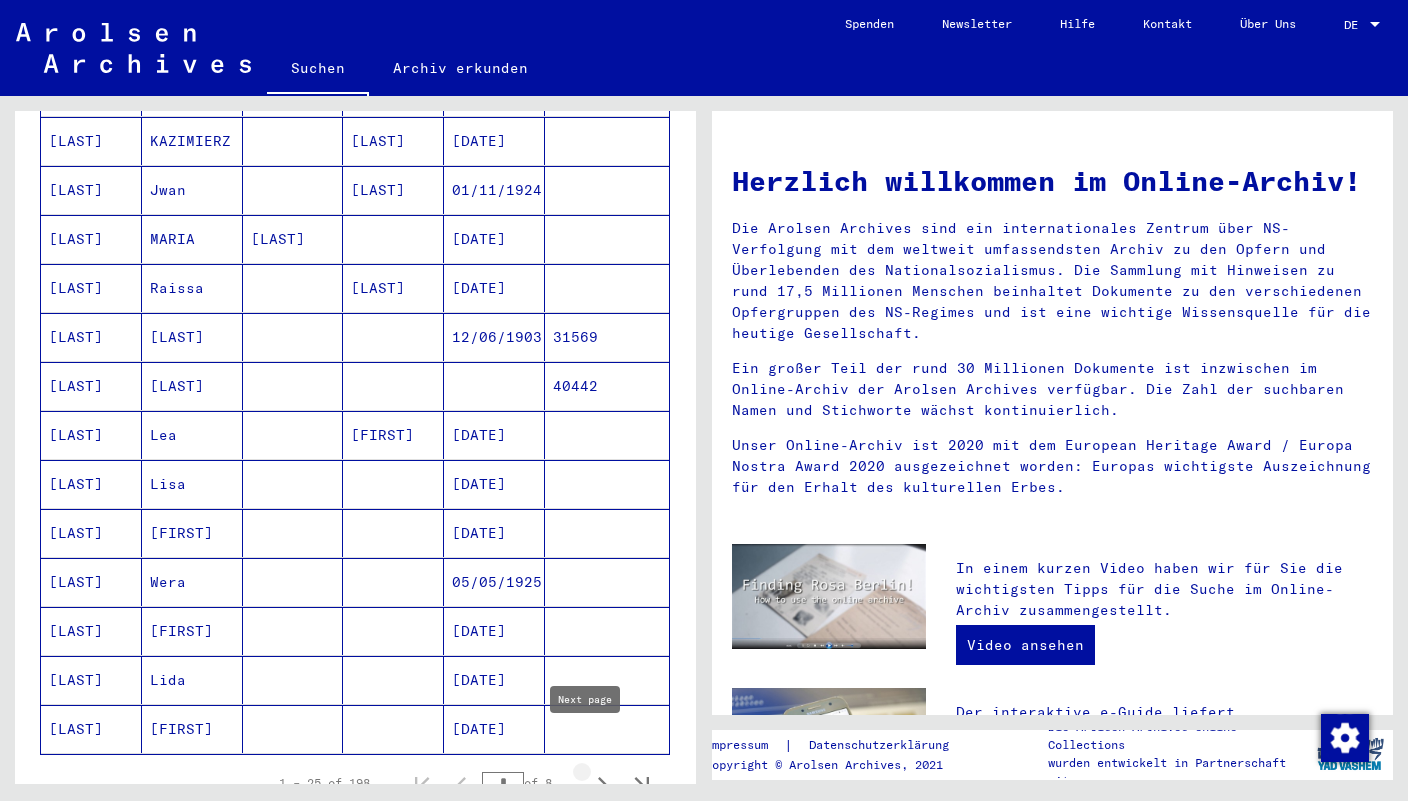click 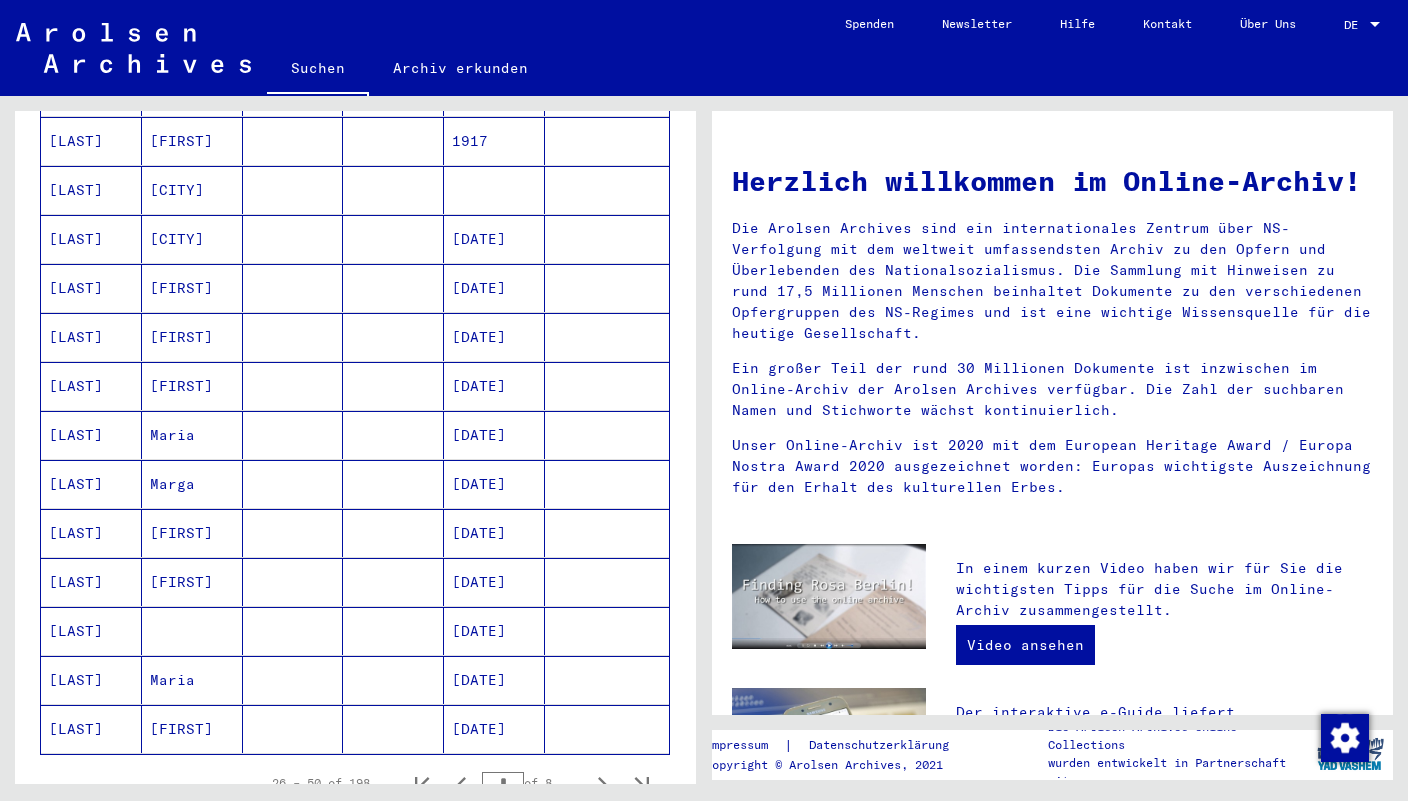 click at bounding box center [293, 680] 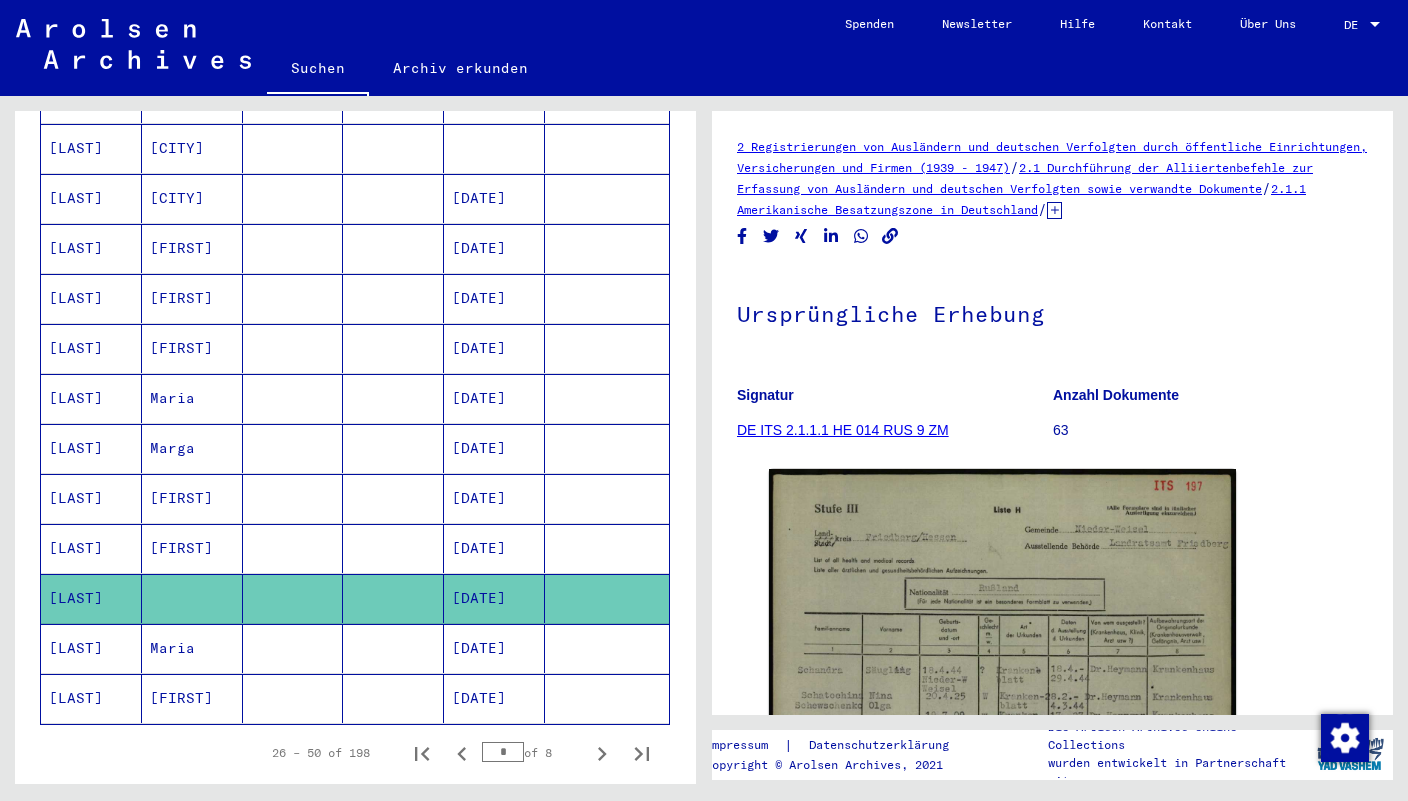 scroll, scrollTop: 1078, scrollLeft: 0, axis: vertical 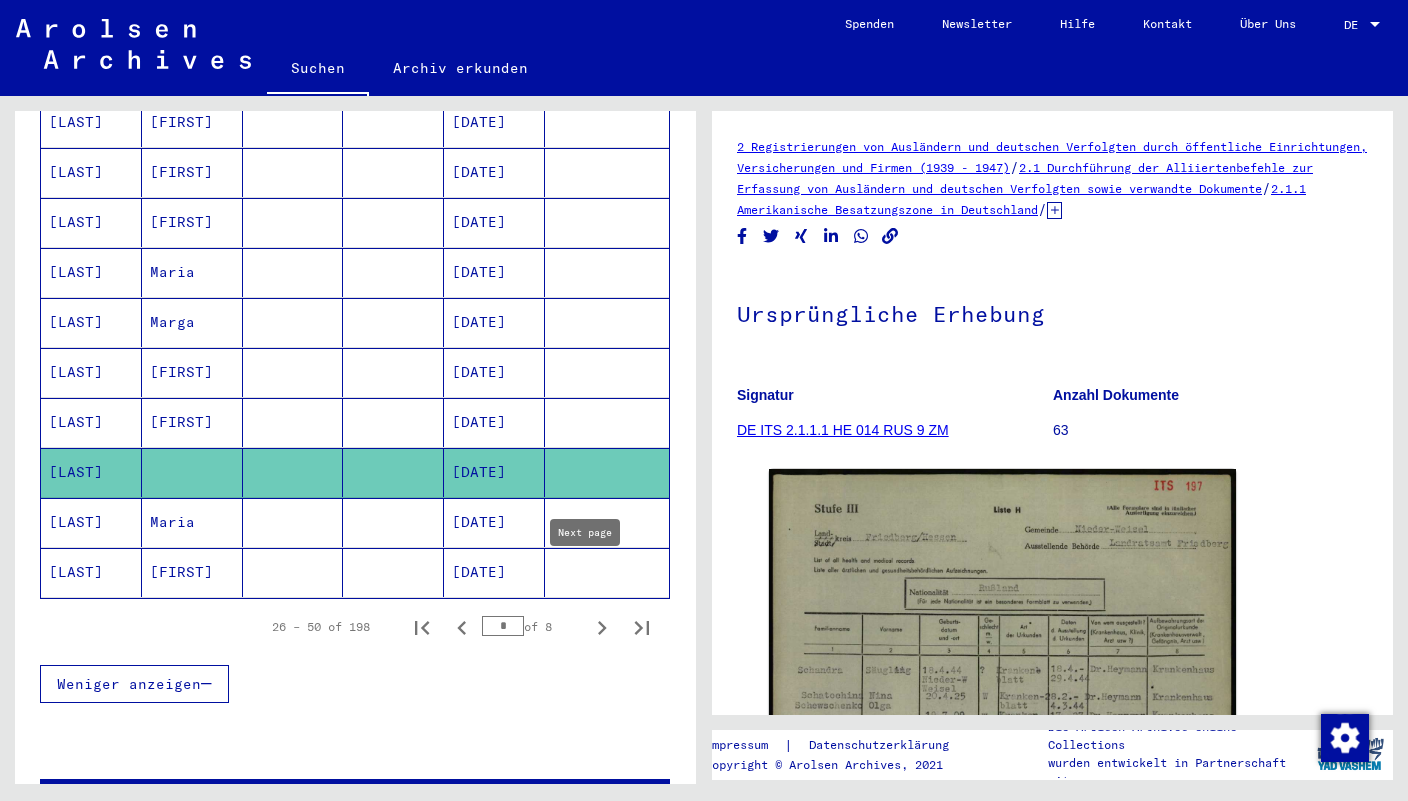 click 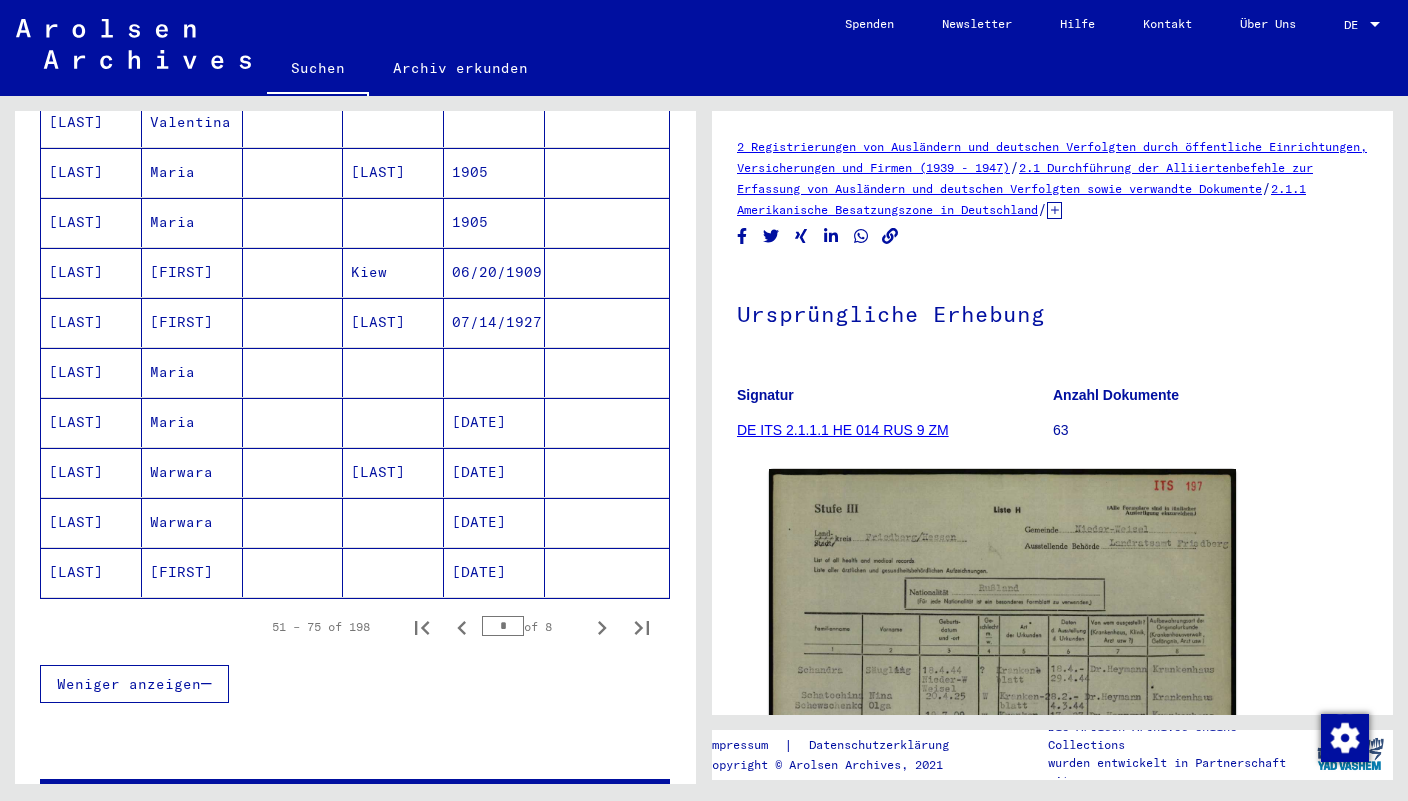 click on "Maria" at bounding box center [192, 422] 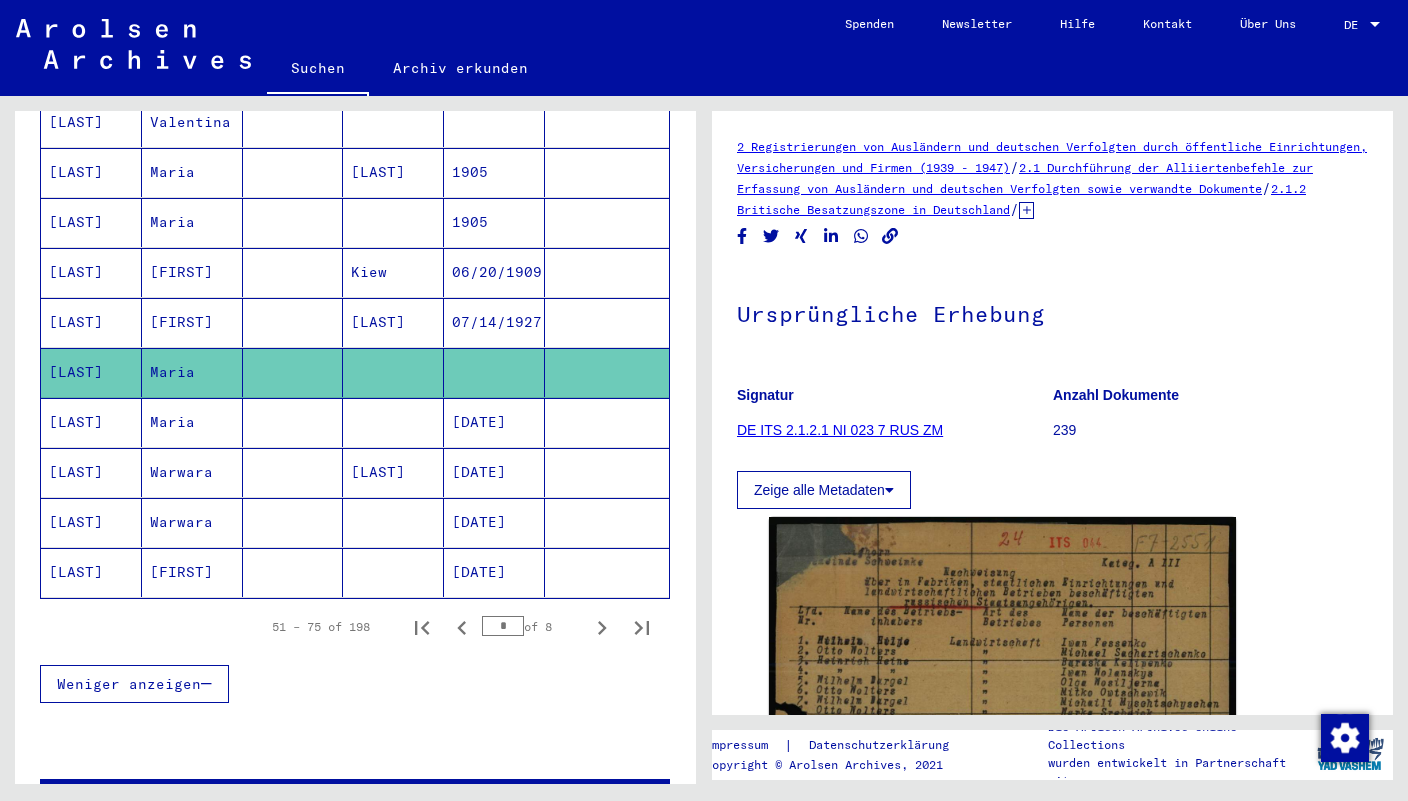 click on "Maria" at bounding box center (192, 472) 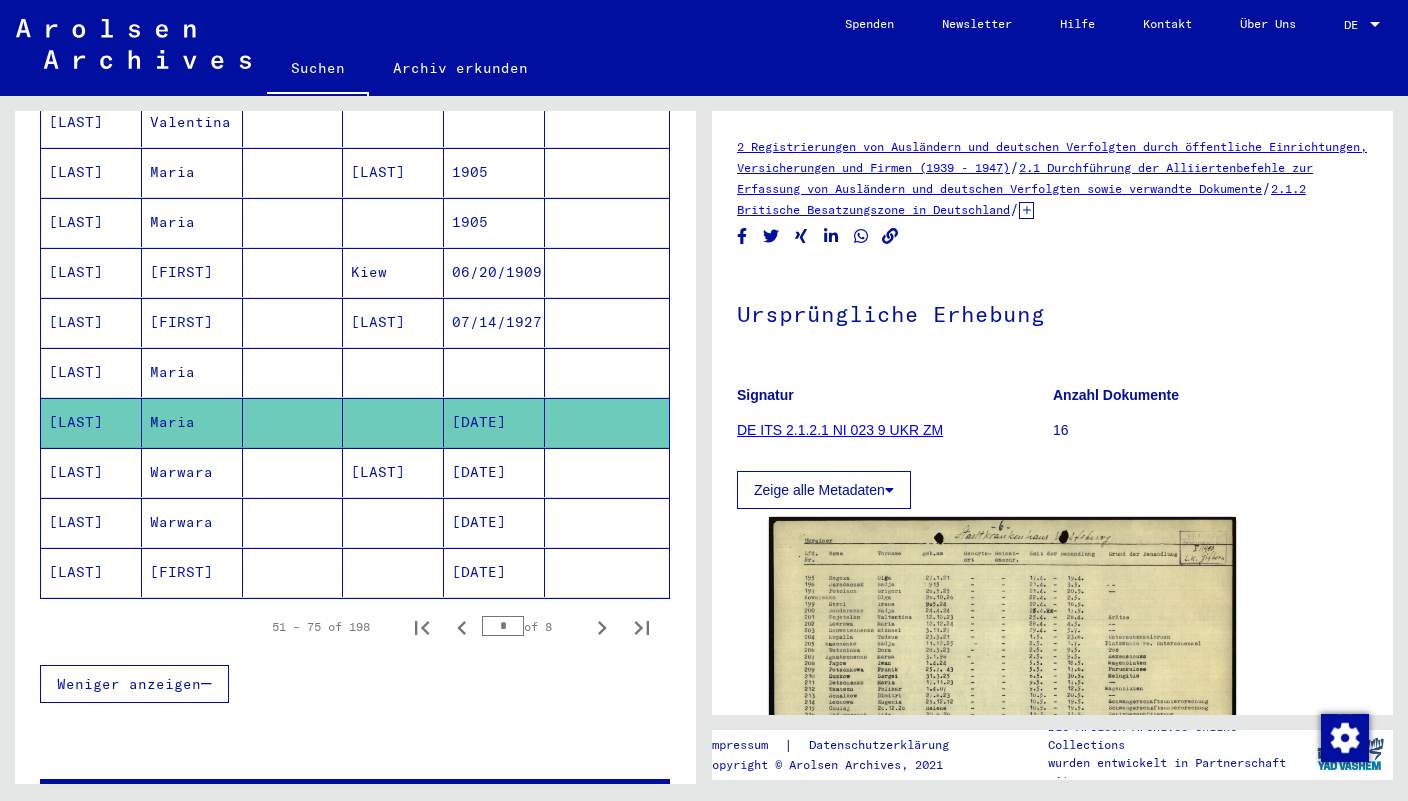 click on "/" 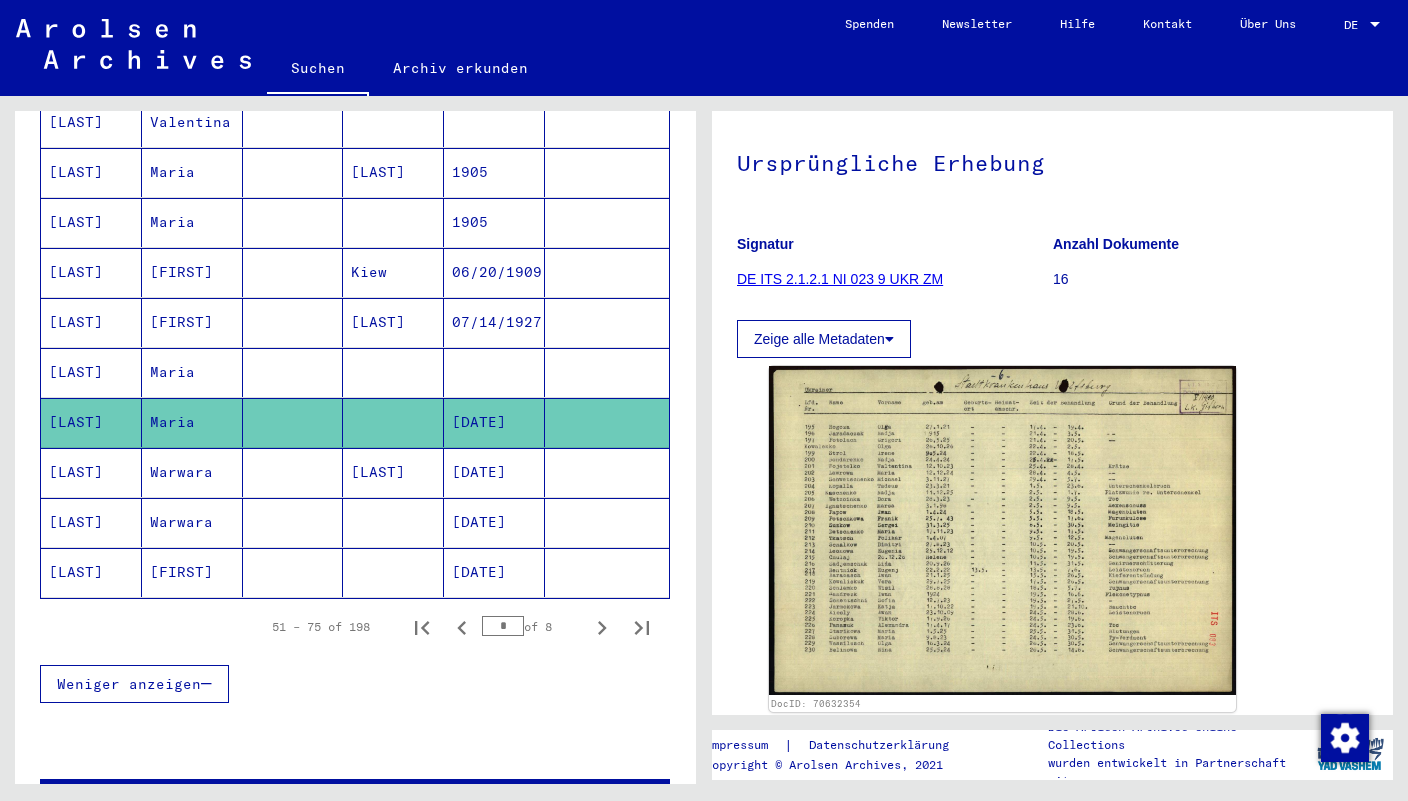 scroll, scrollTop: 308, scrollLeft: 0, axis: vertical 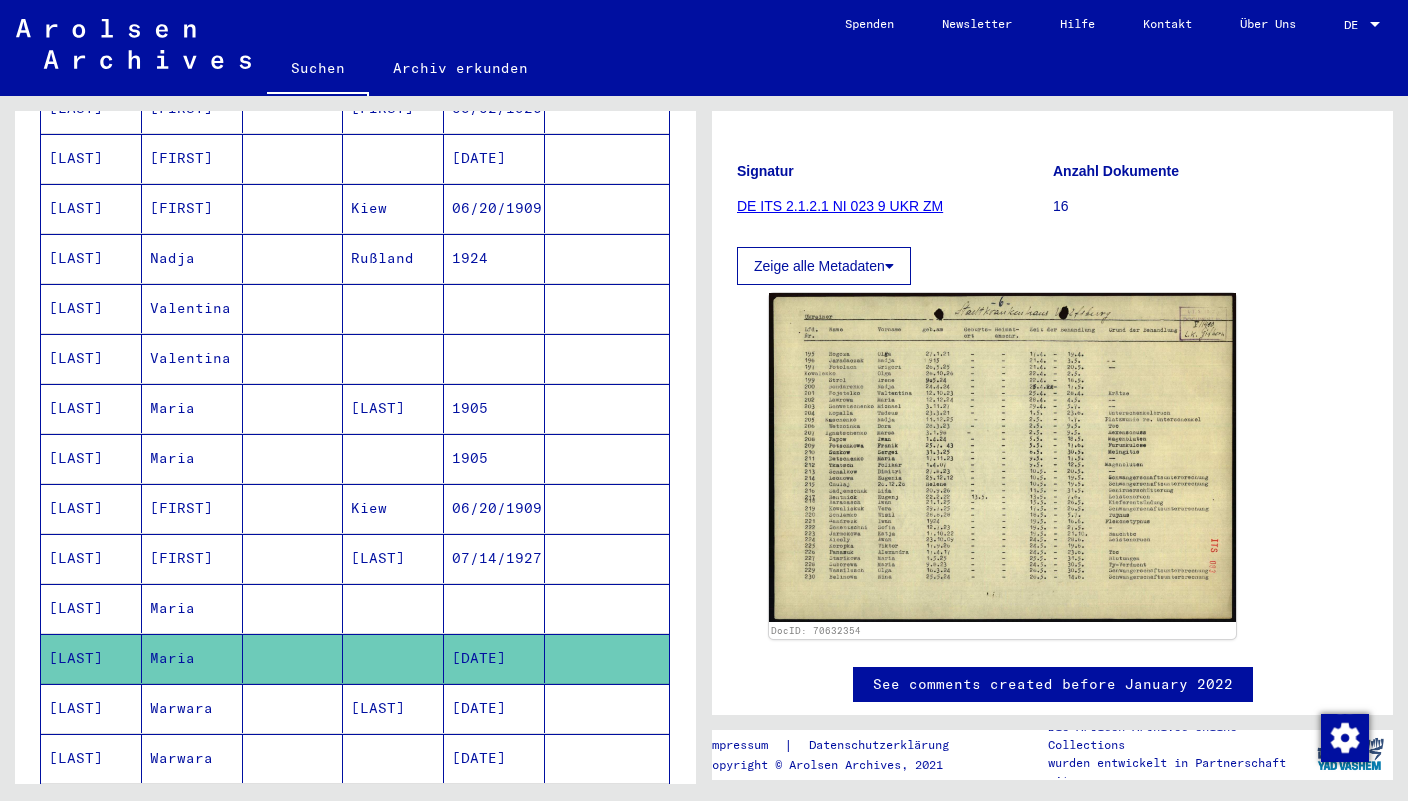 click on "Maria" at bounding box center (192, 458) 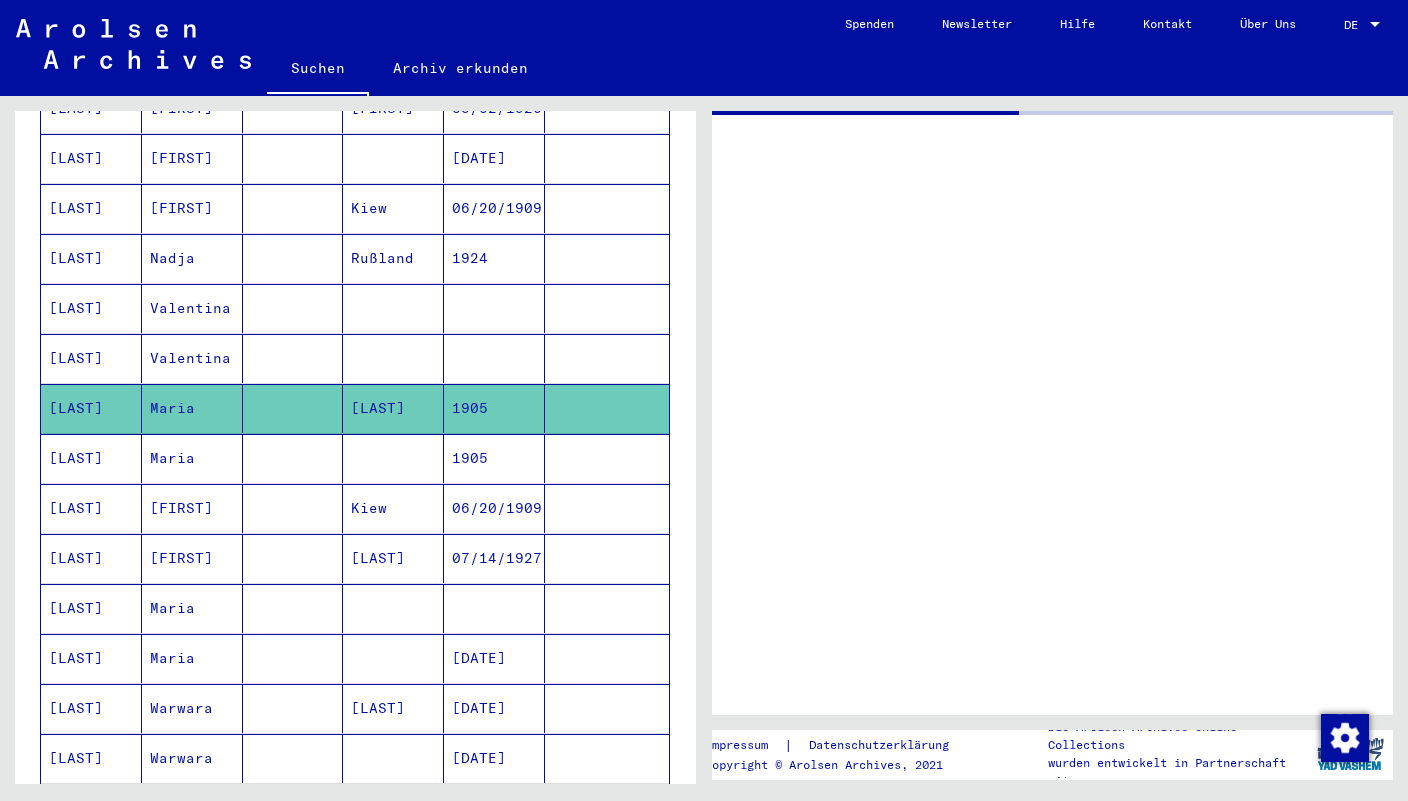 scroll, scrollTop: 0, scrollLeft: 0, axis: both 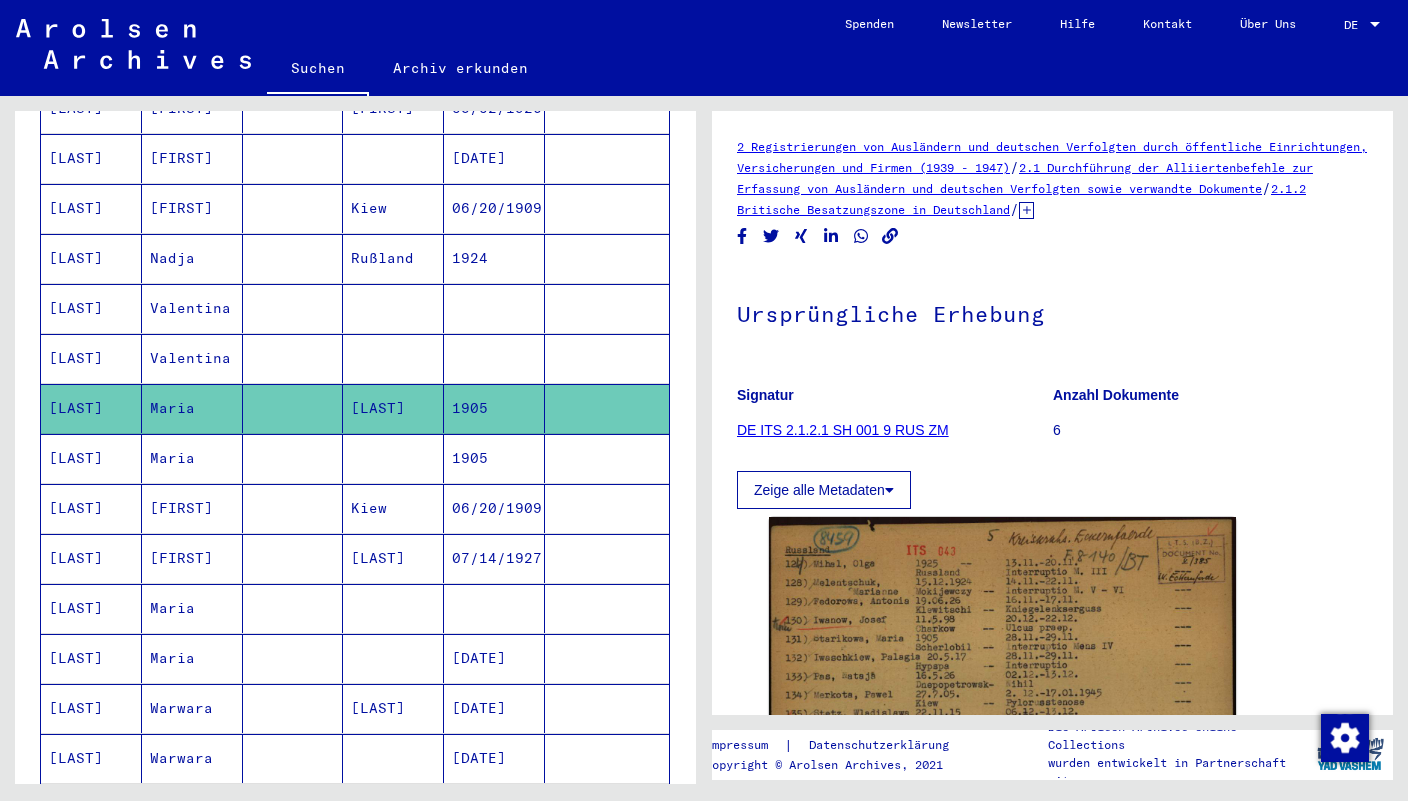 click on "Maria" at bounding box center (192, 508) 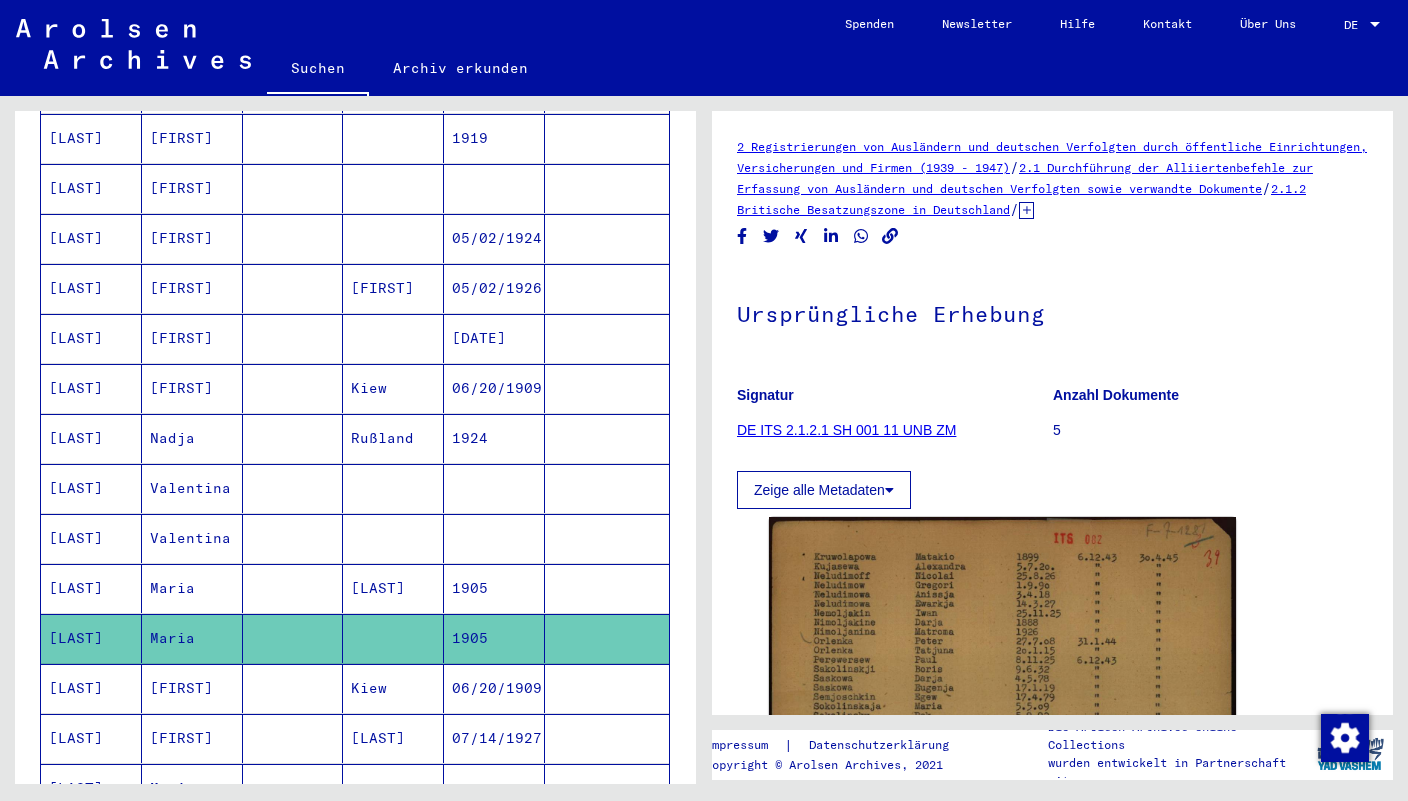 scroll, scrollTop: 641, scrollLeft: 0, axis: vertical 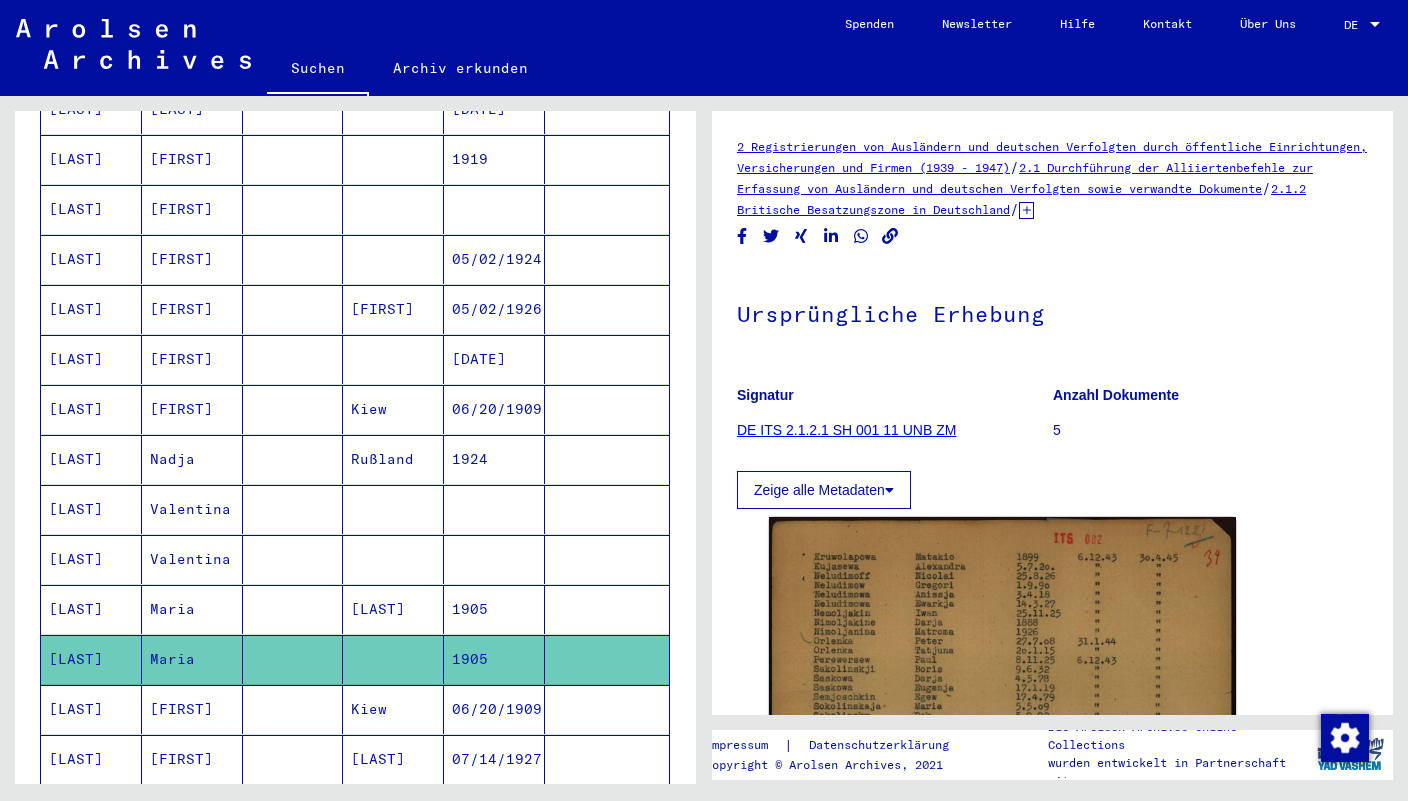 click on "[FIRST]" at bounding box center (192, 259) 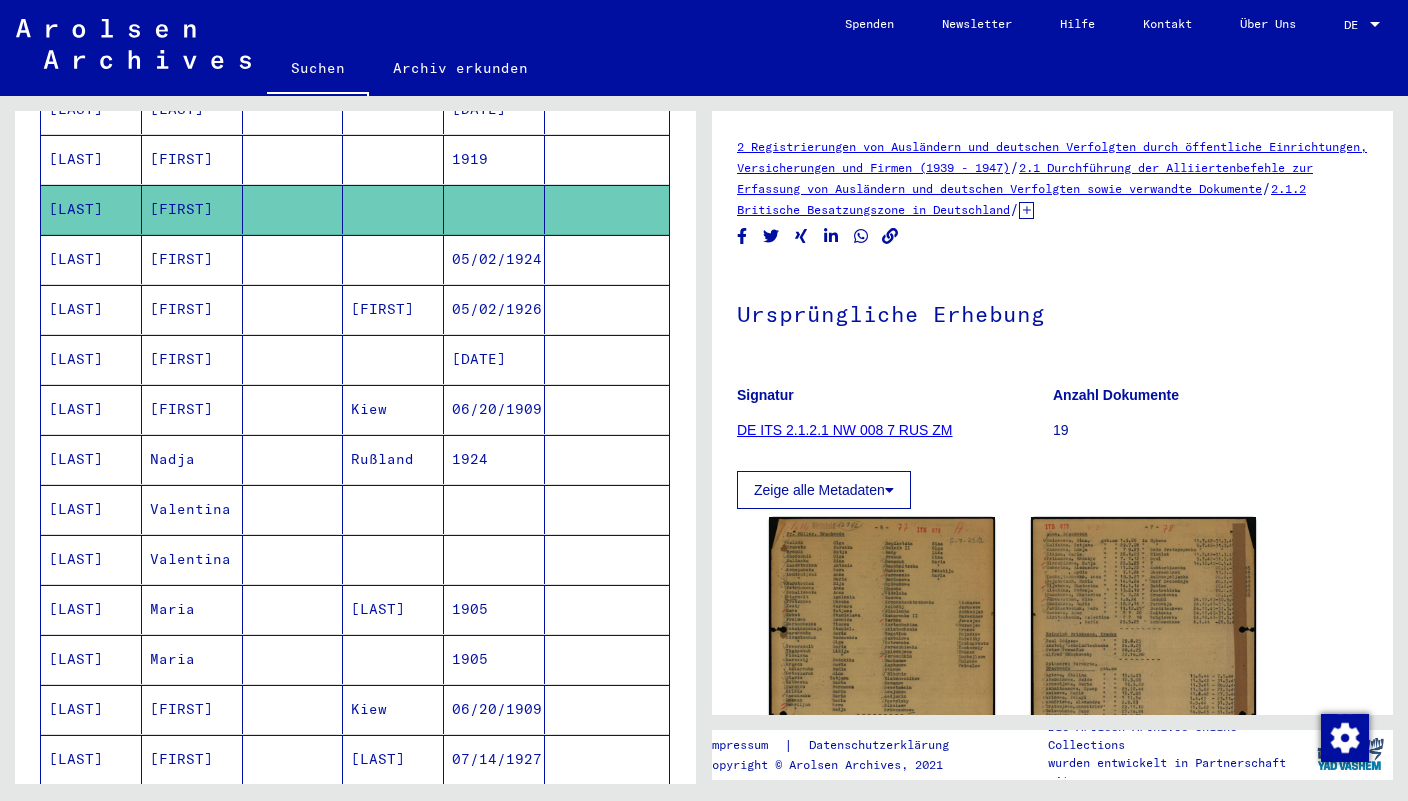 click 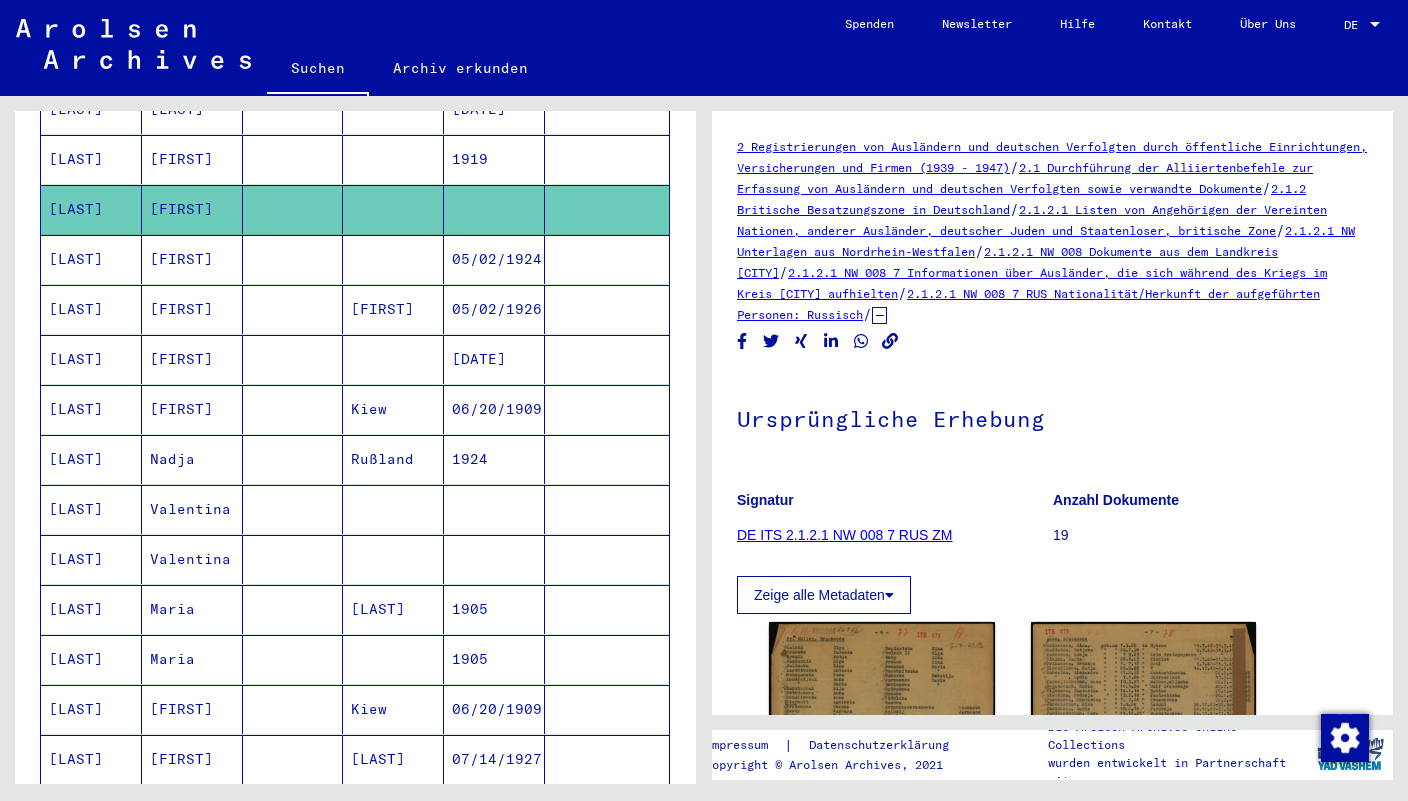 click on "Valentina" at bounding box center [192, 559] 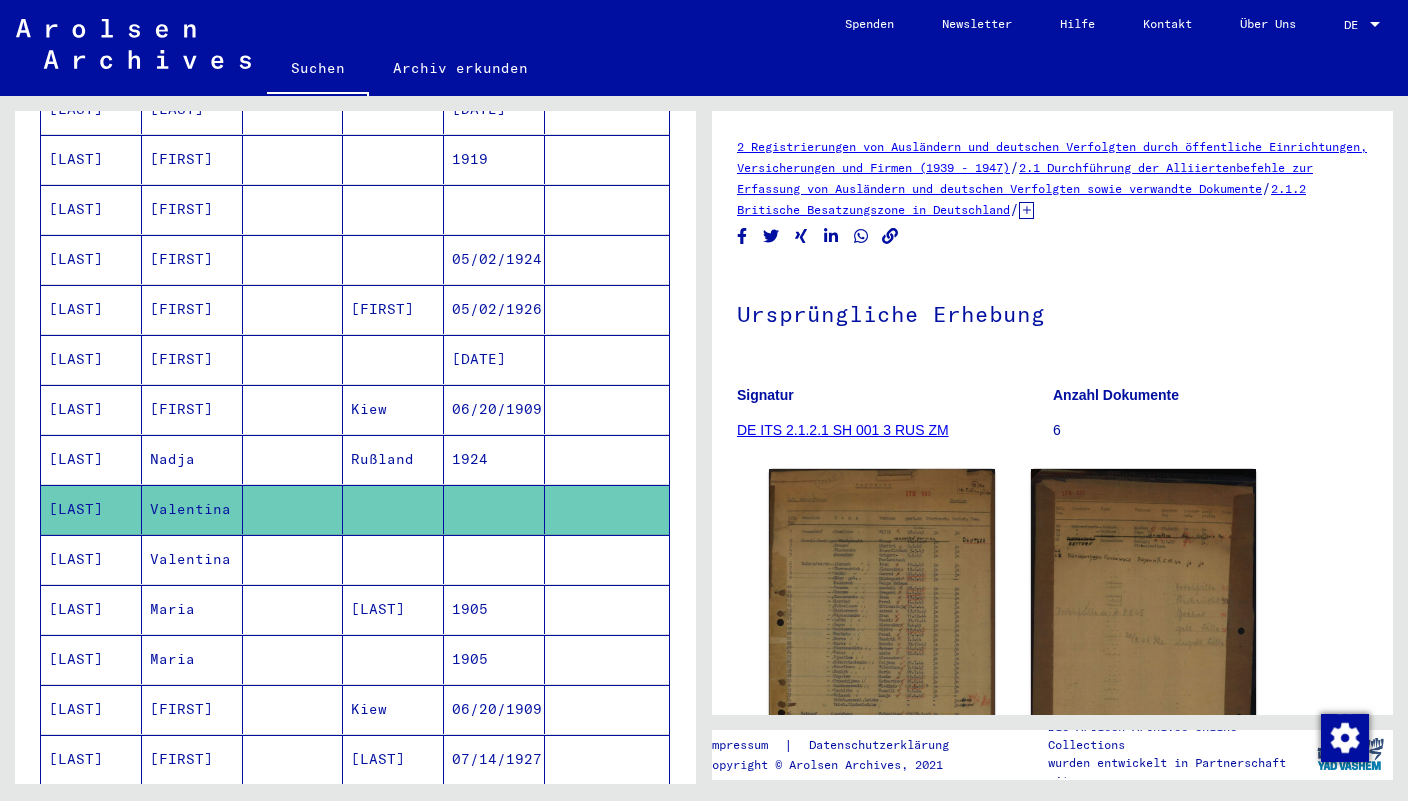 click on "Valentina" at bounding box center [192, 609] 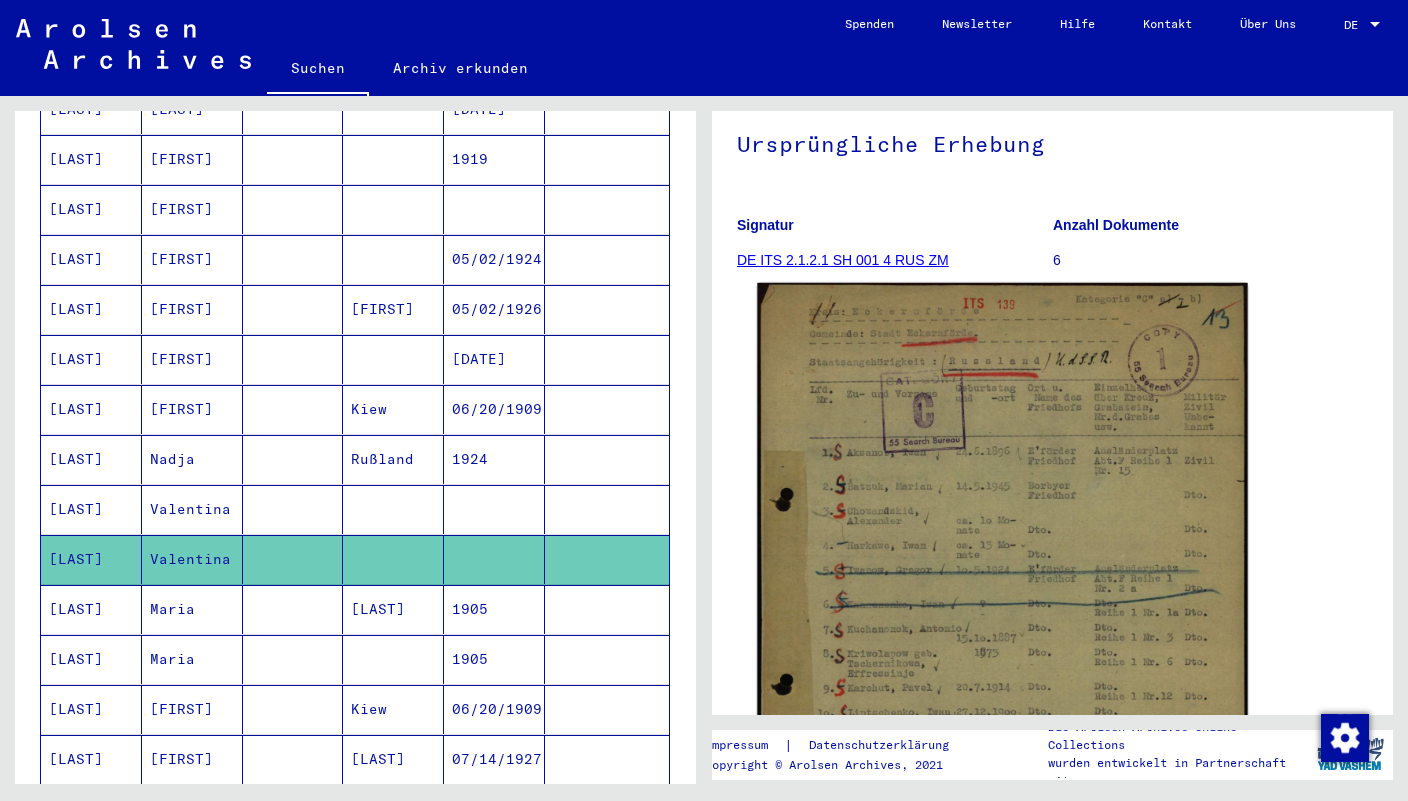 scroll, scrollTop: 171, scrollLeft: 0, axis: vertical 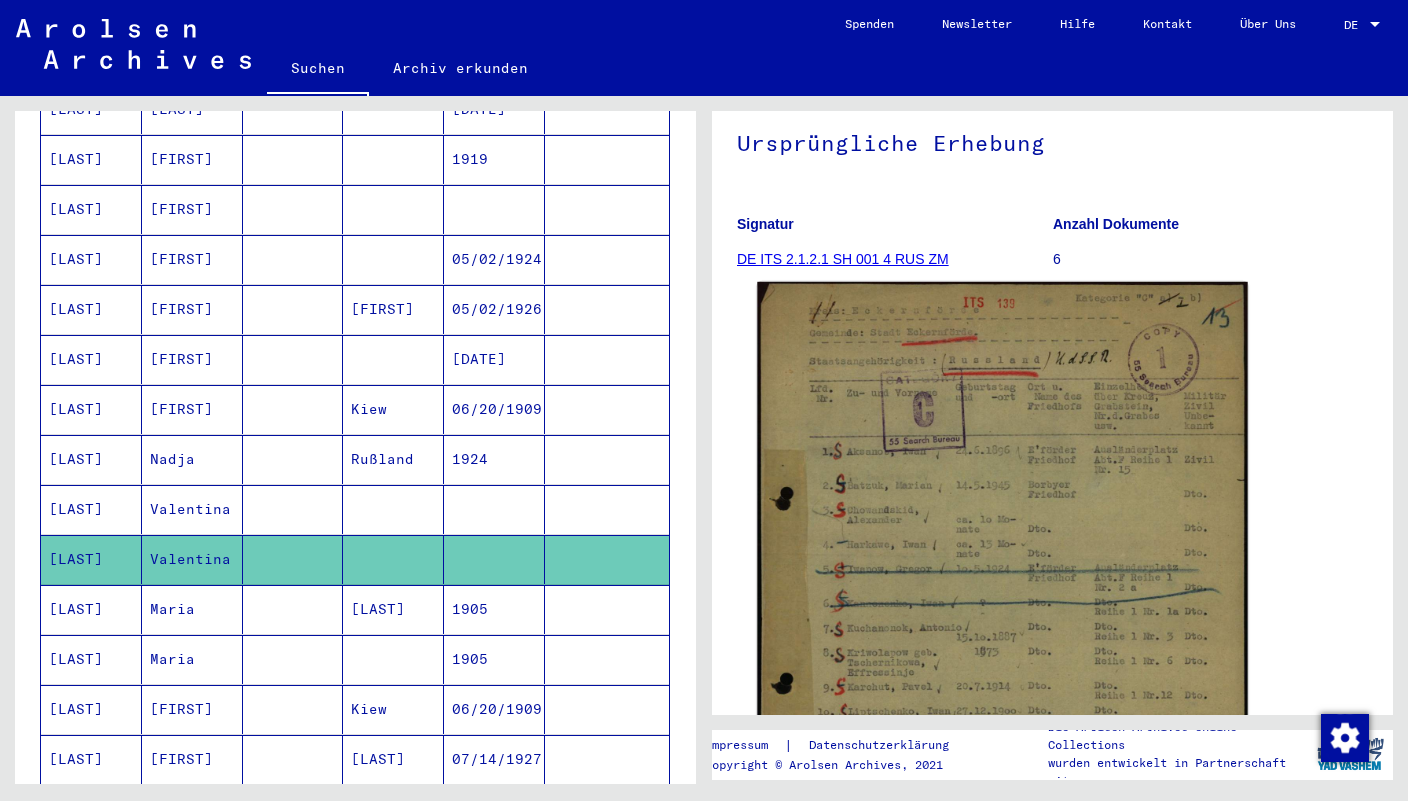 click 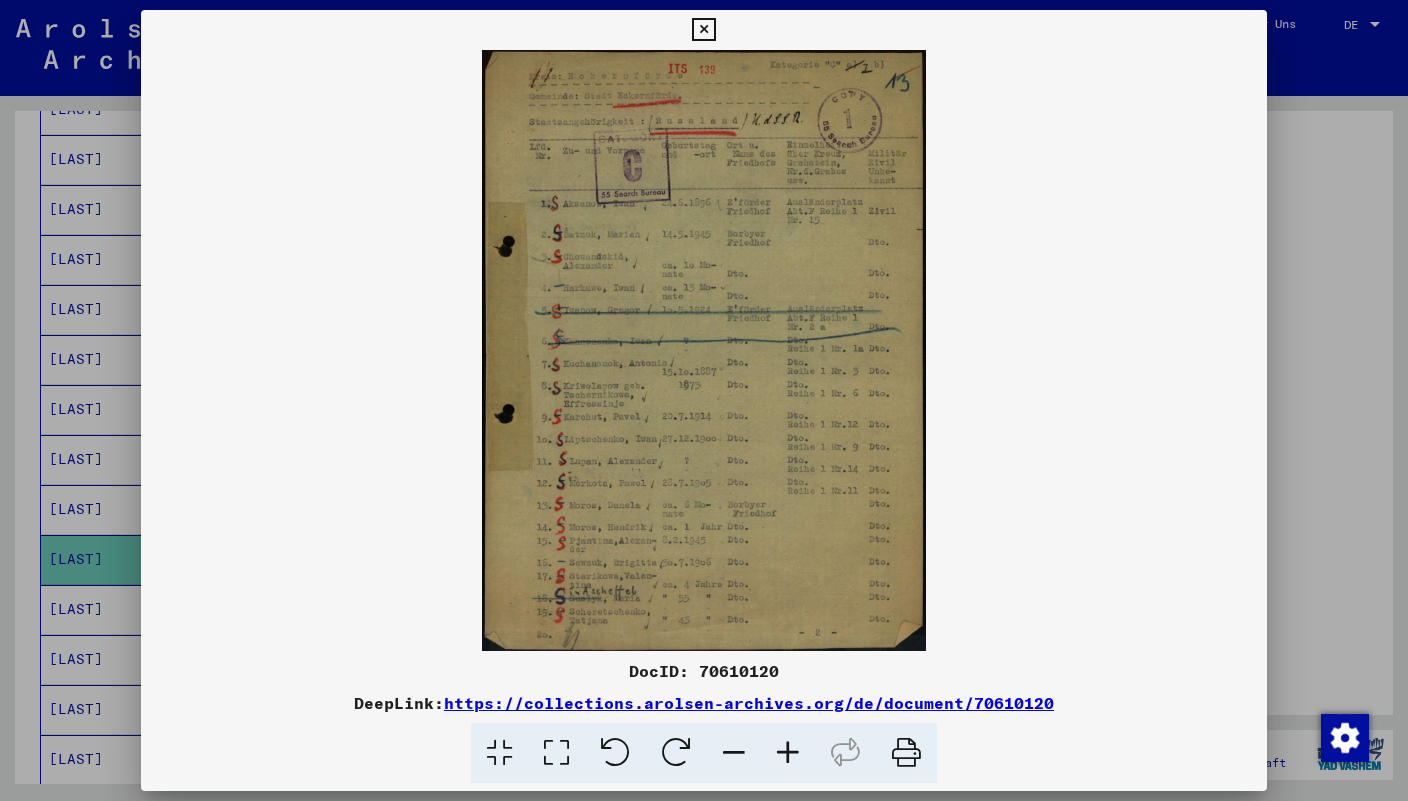 click at bounding box center (703, 30) 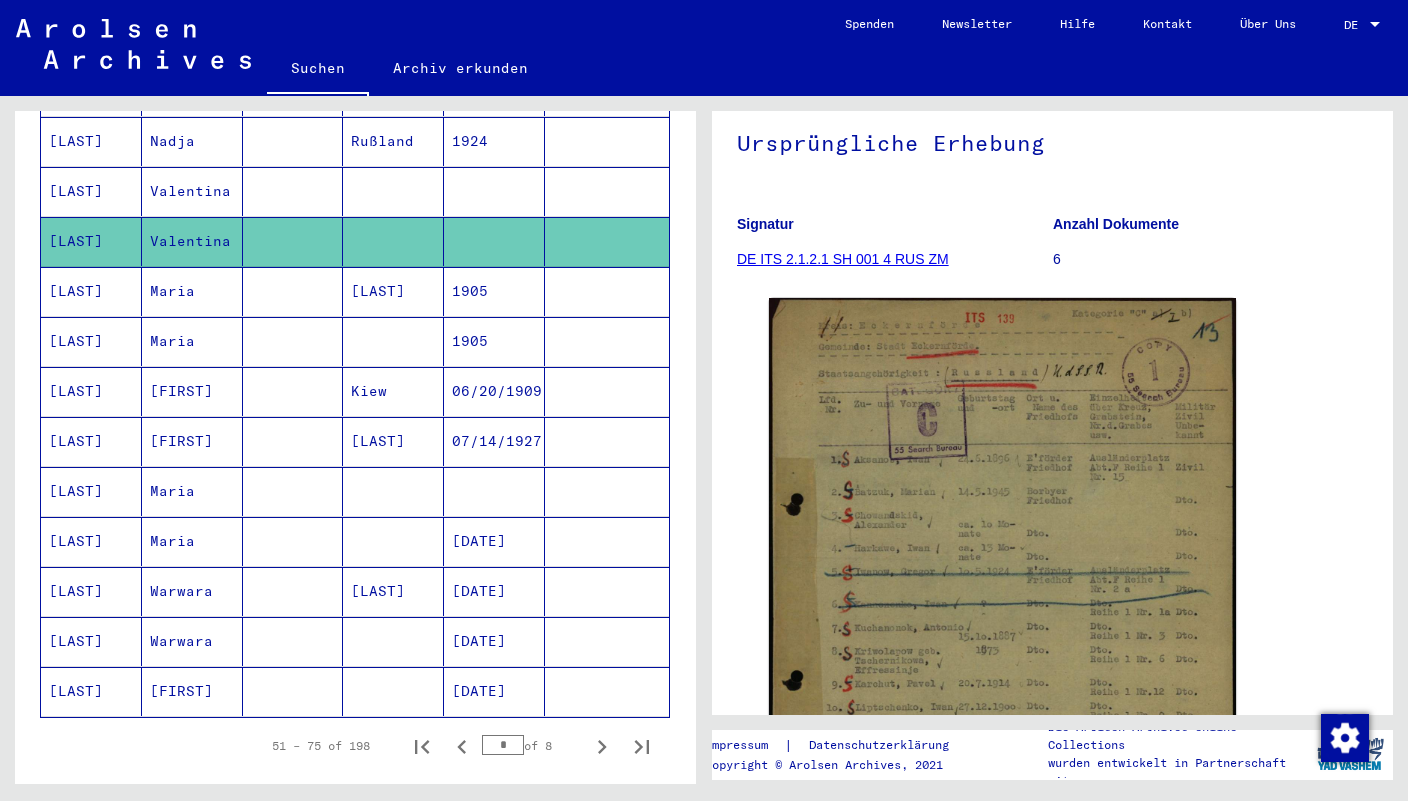 scroll, scrollTop: 988, scrollLeft: 0, axis: vertical 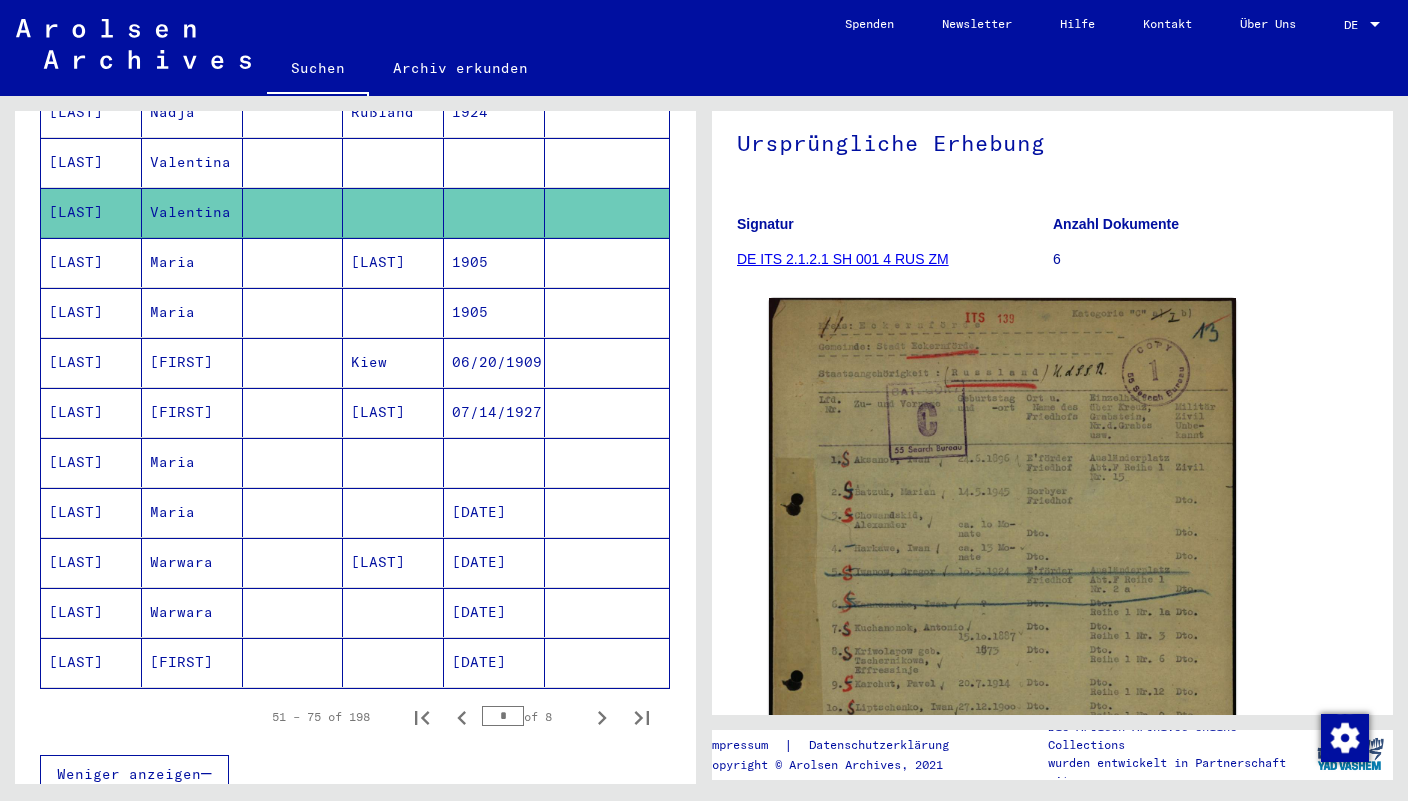 click on "Maria" at bounding box center [192, 512] 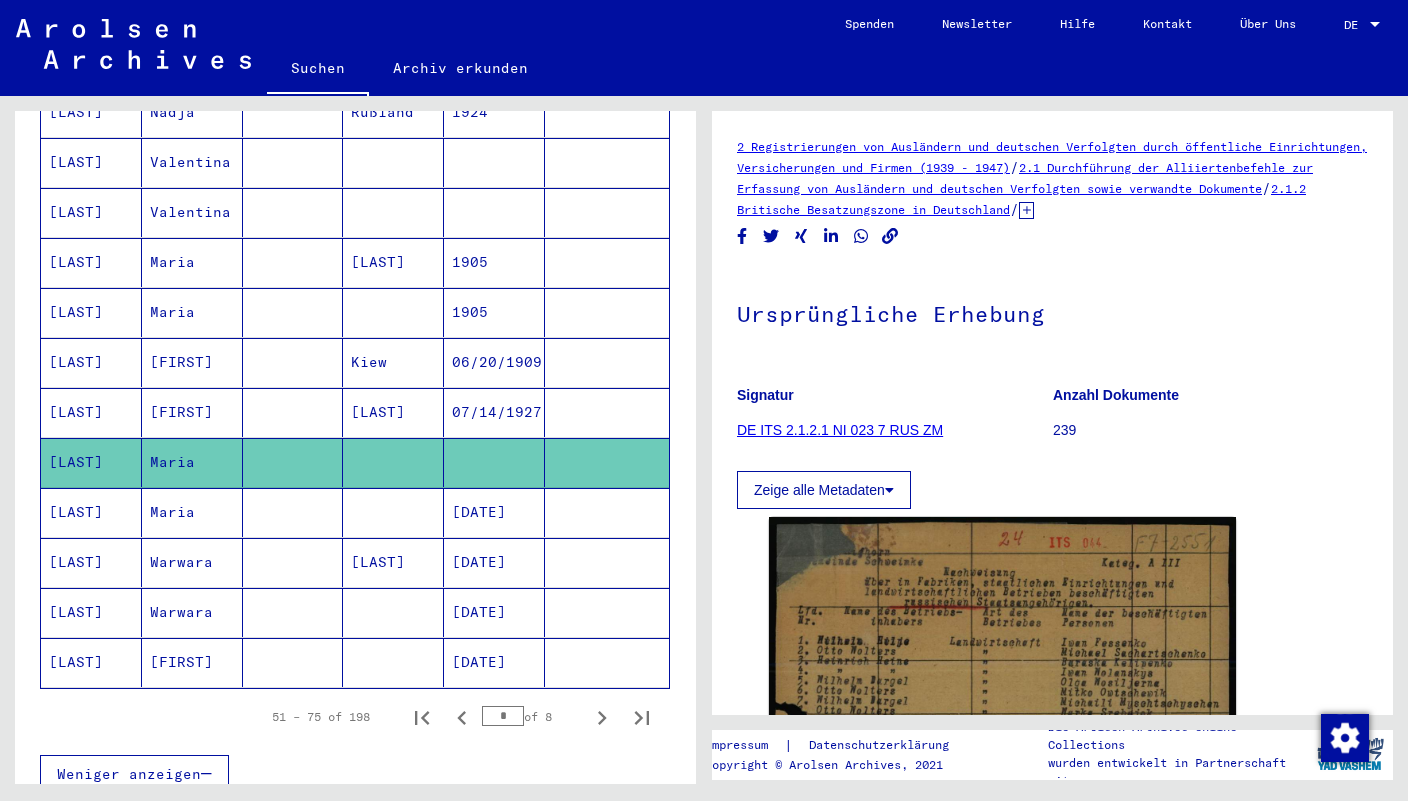 click on "Maria" at bounding box center (192, 562) 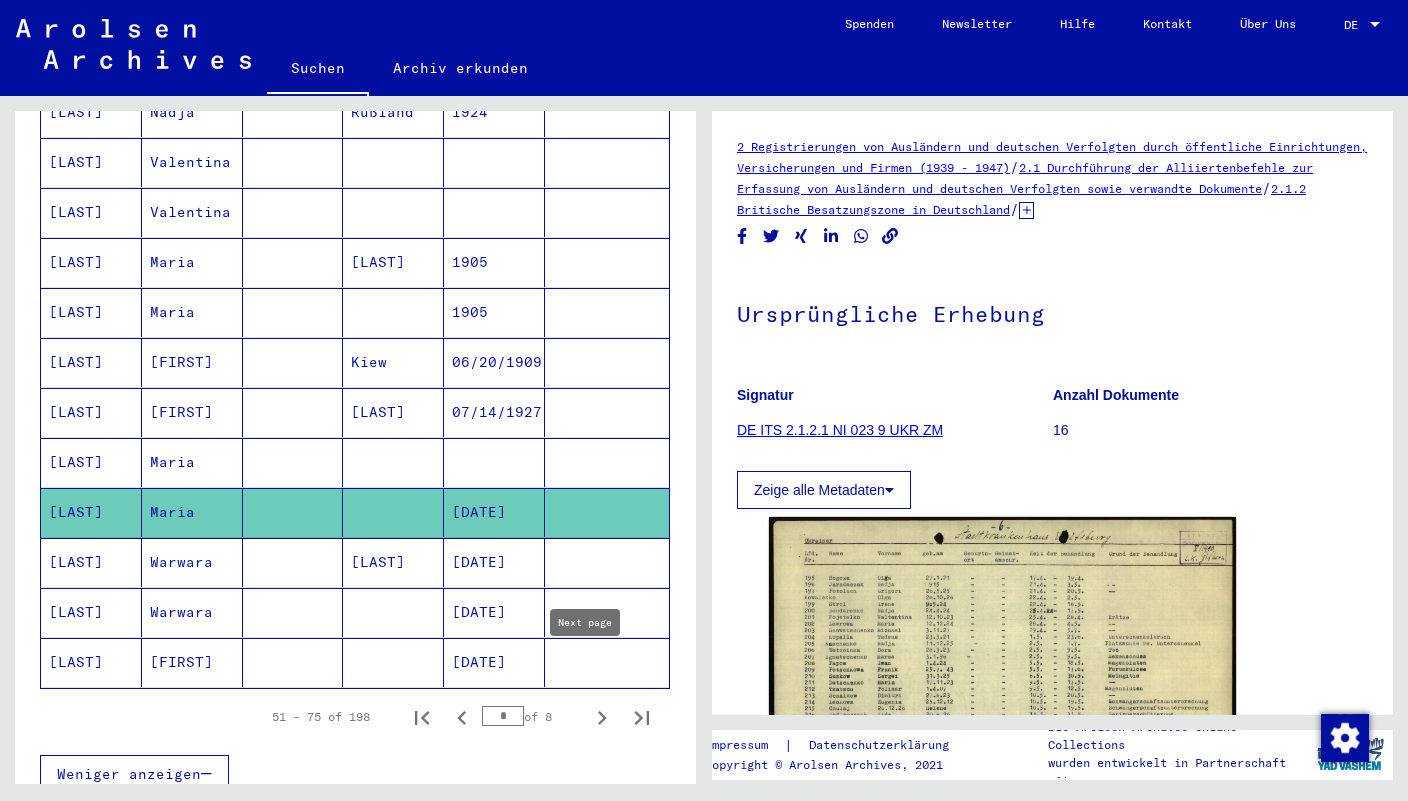 click 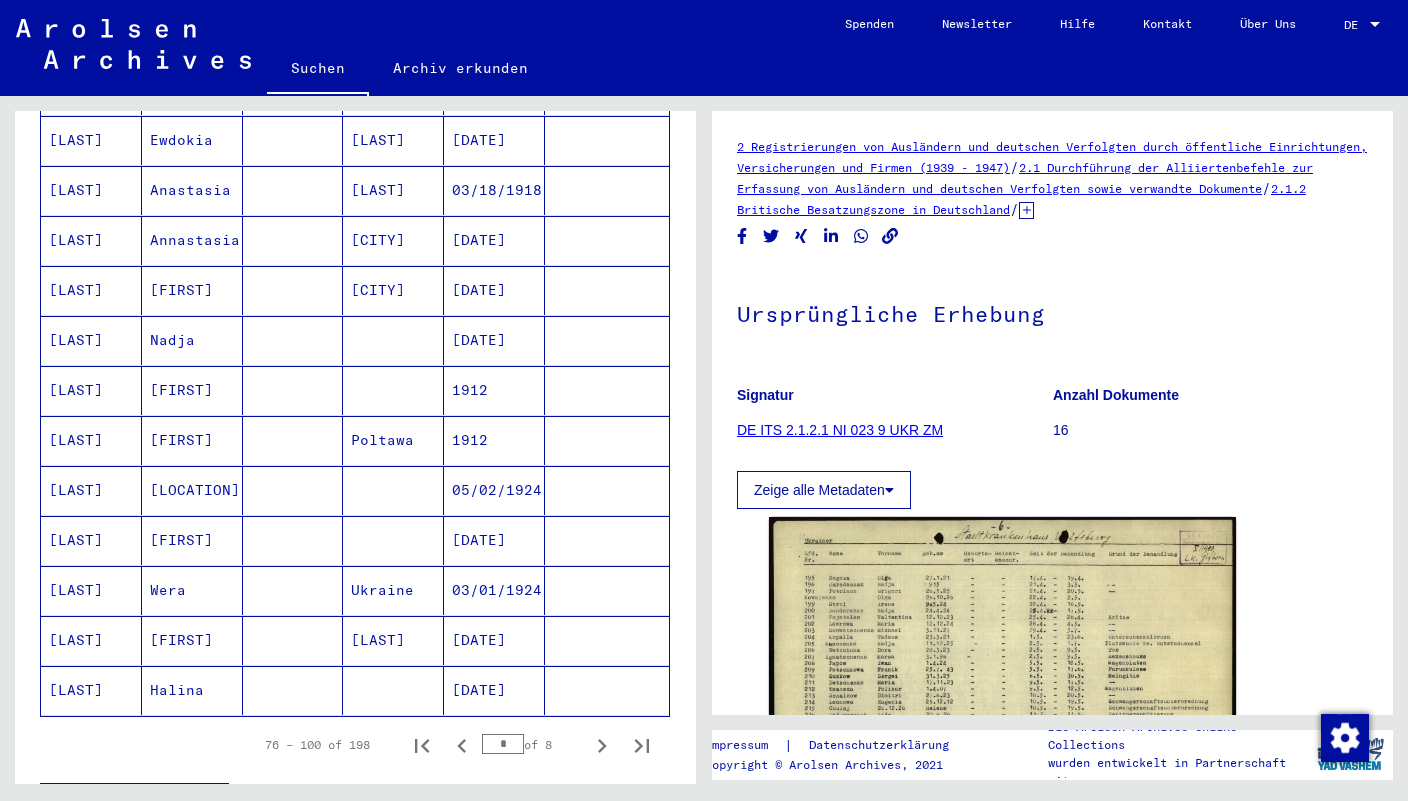 scroll, scrollTop: 964, scrollLeft: 0, axis: vertical 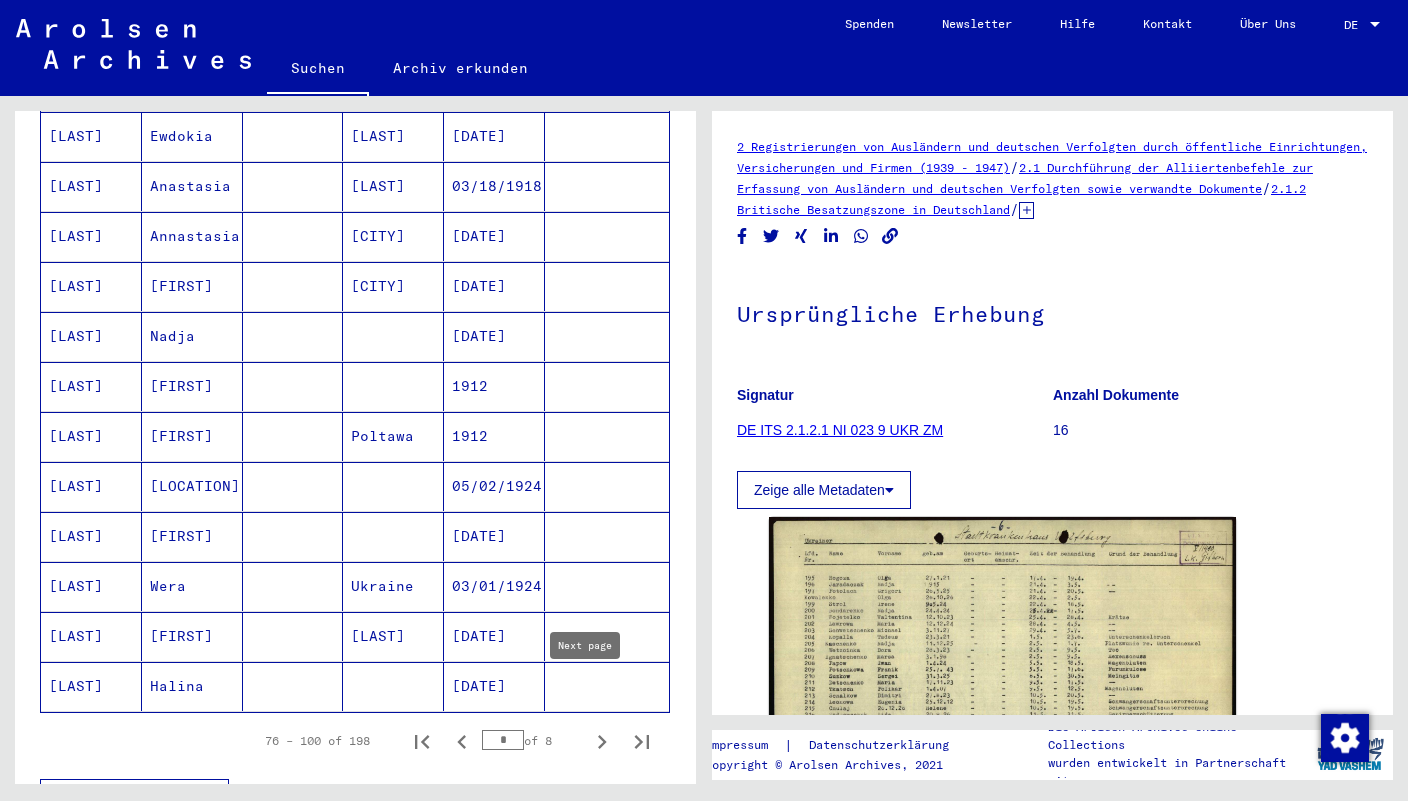 click 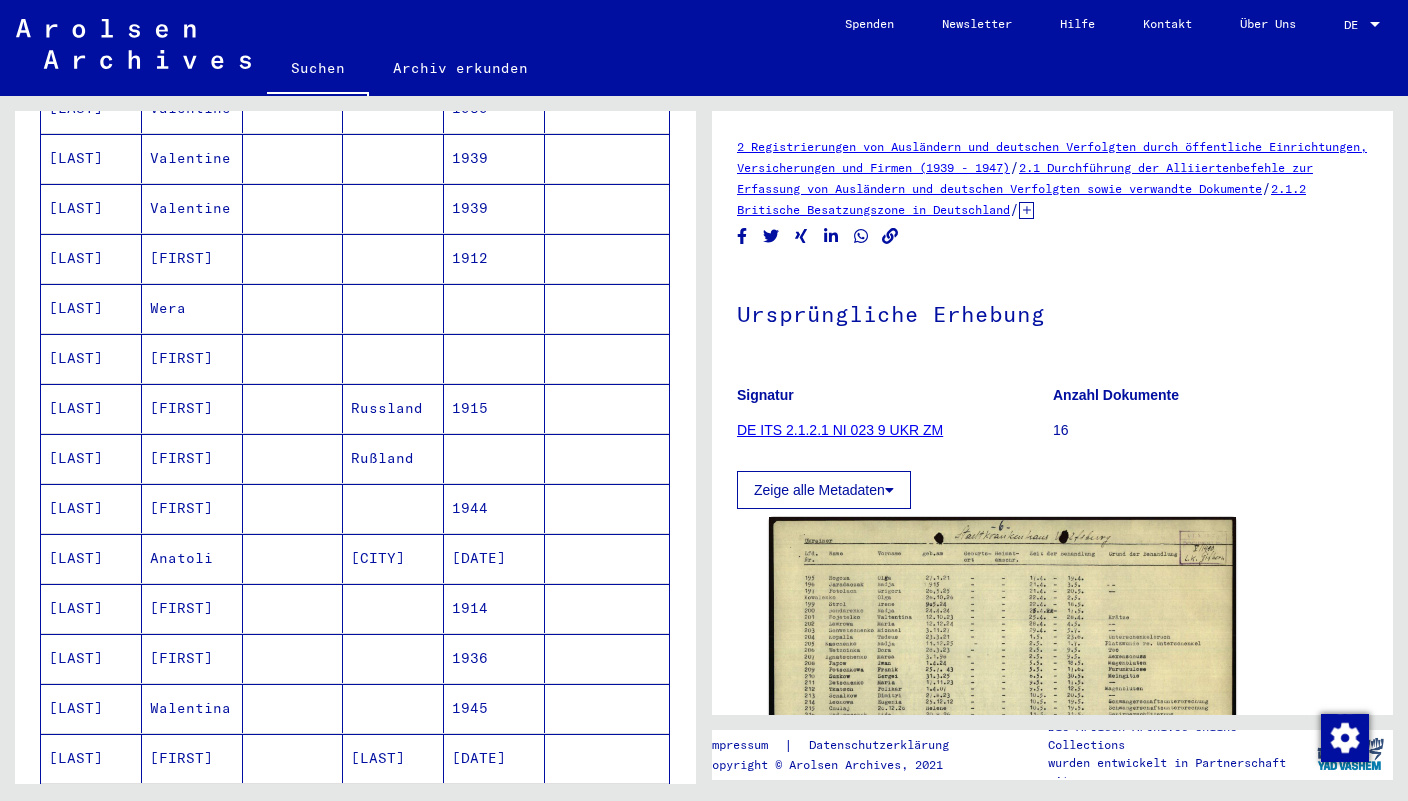 scroll, scrollTop: 557, scrollLeft: 0, axis: vertical 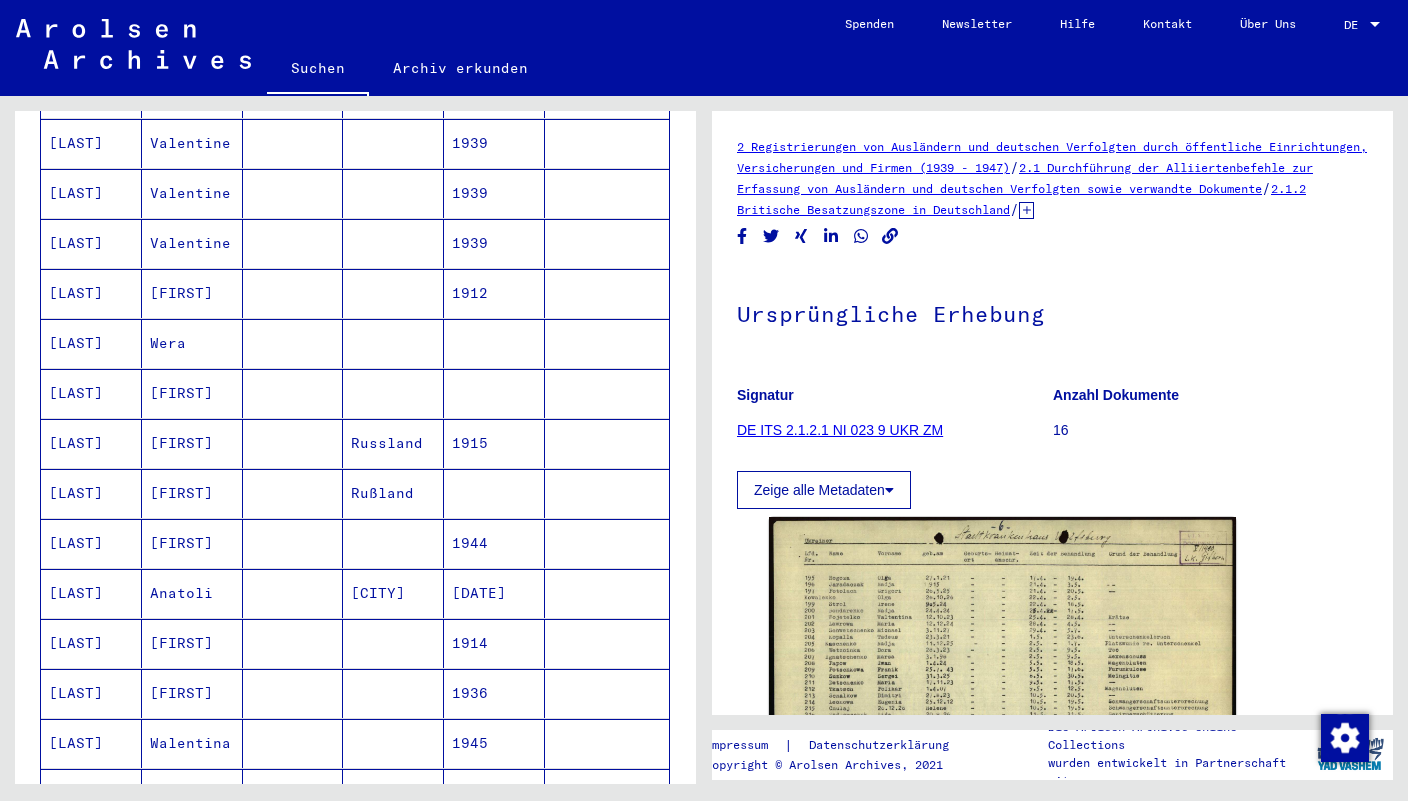click on "Walentina" at bounding box center (192, 793) 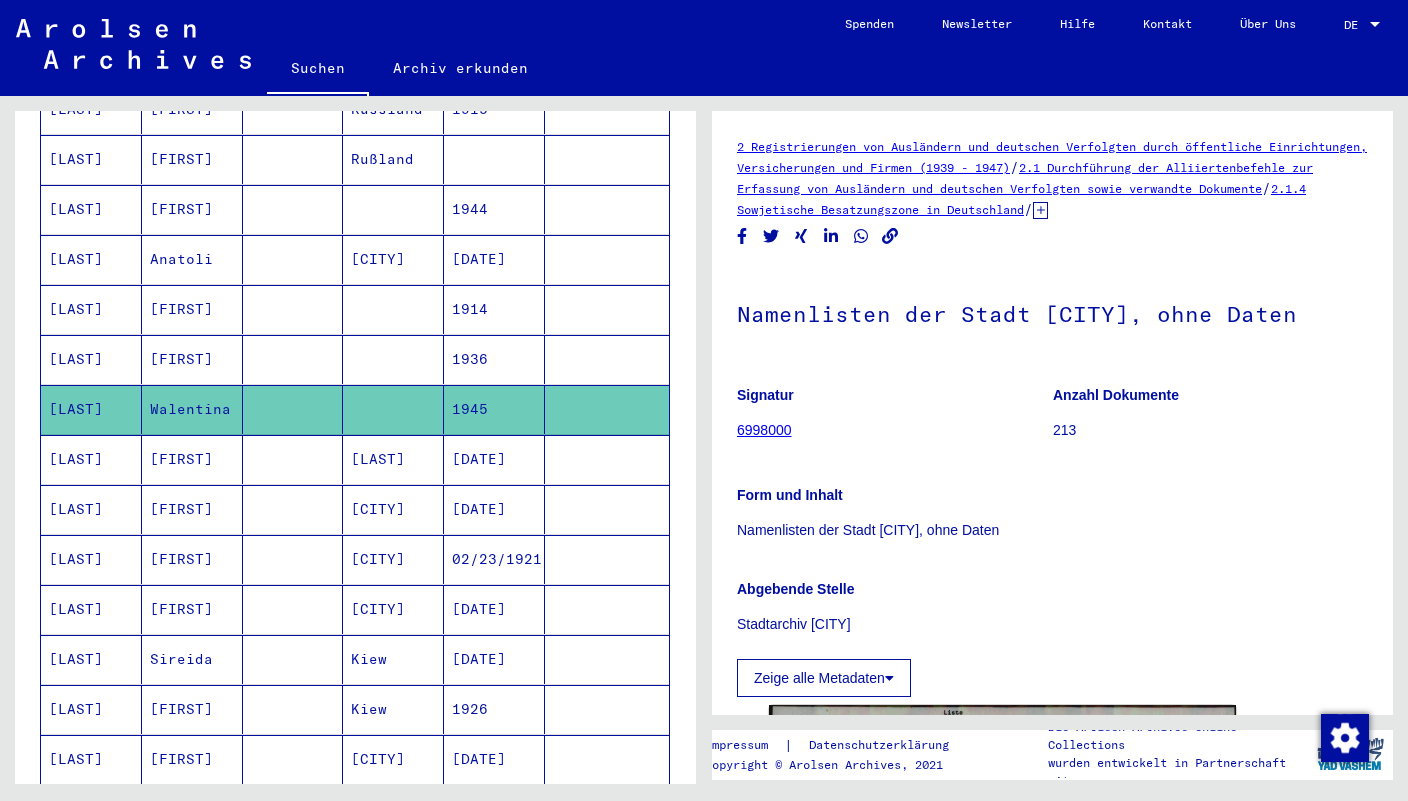 scroll, scrollTop: 909, scrollLeft: 0, axis: vertical 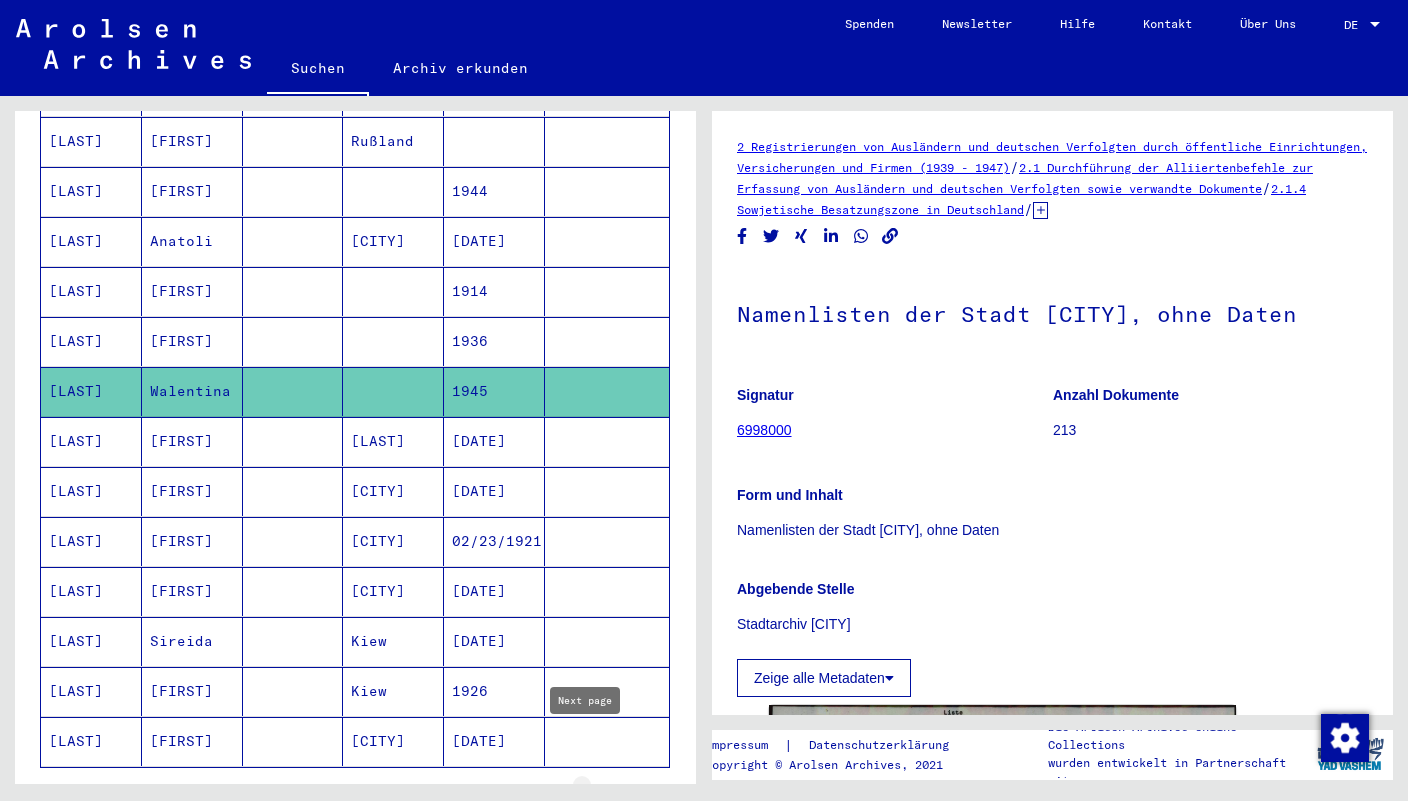 click 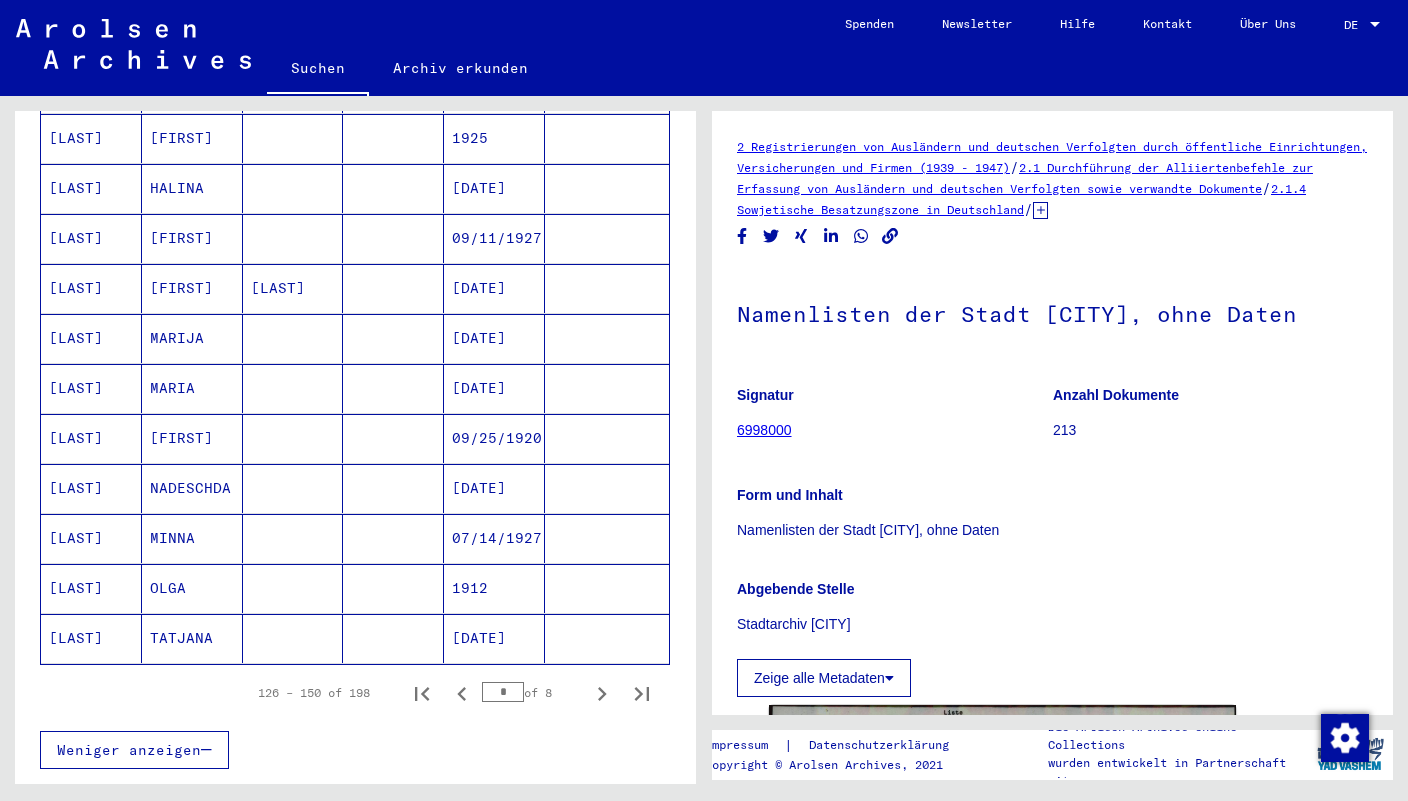 scroll, scrollTop: 1013, scrollLeft: 0, axis: vertical 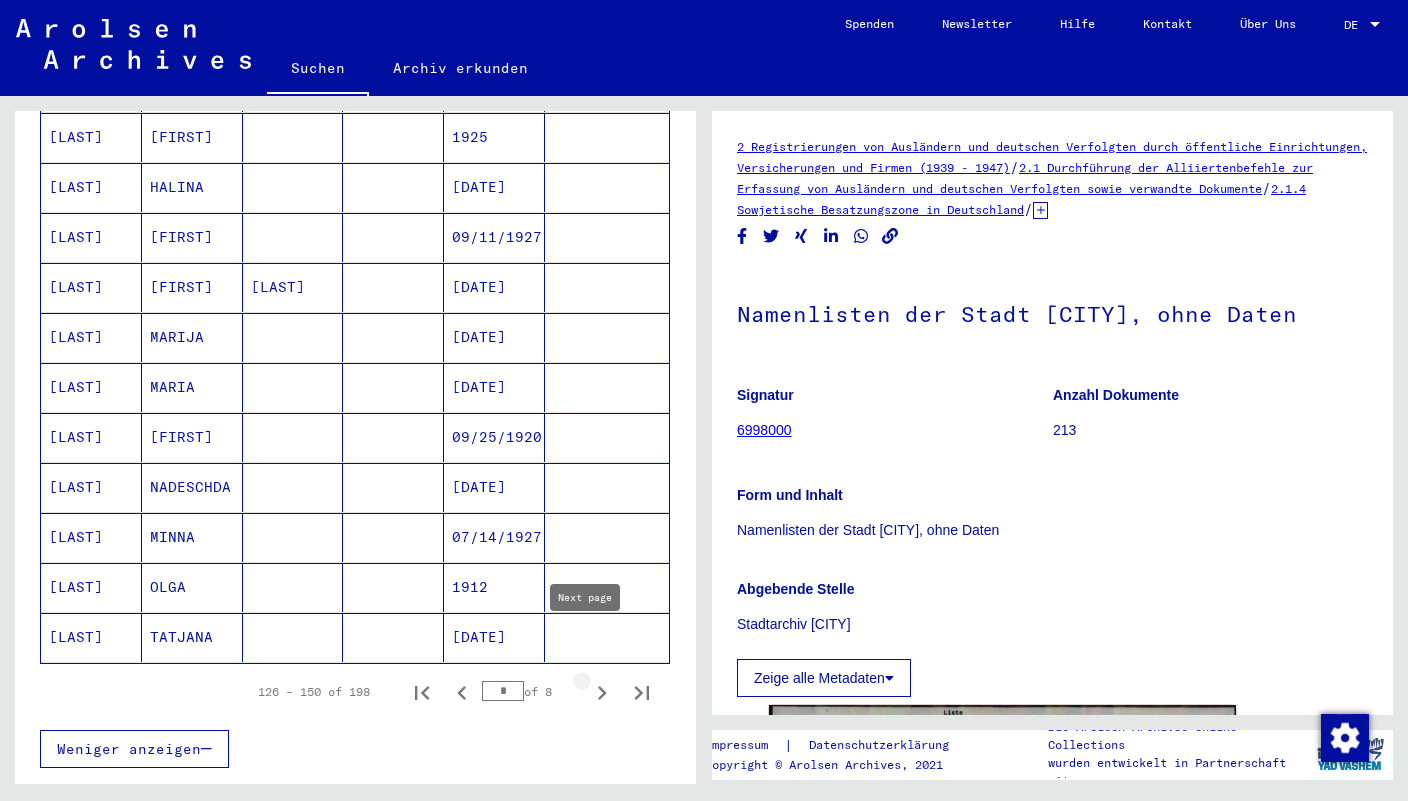 click 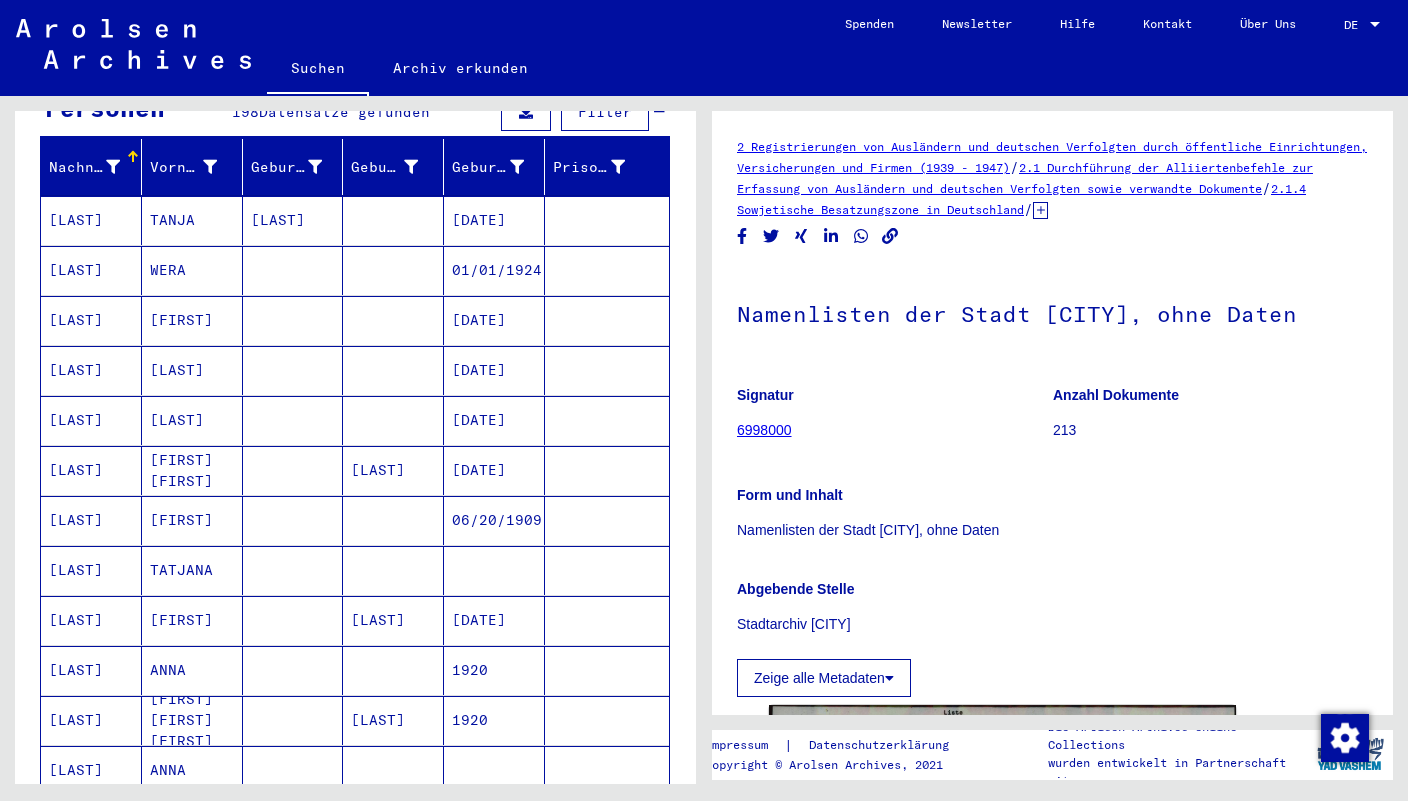 scroll, scrollTop: 0, scrollLeft: 0, axis: both 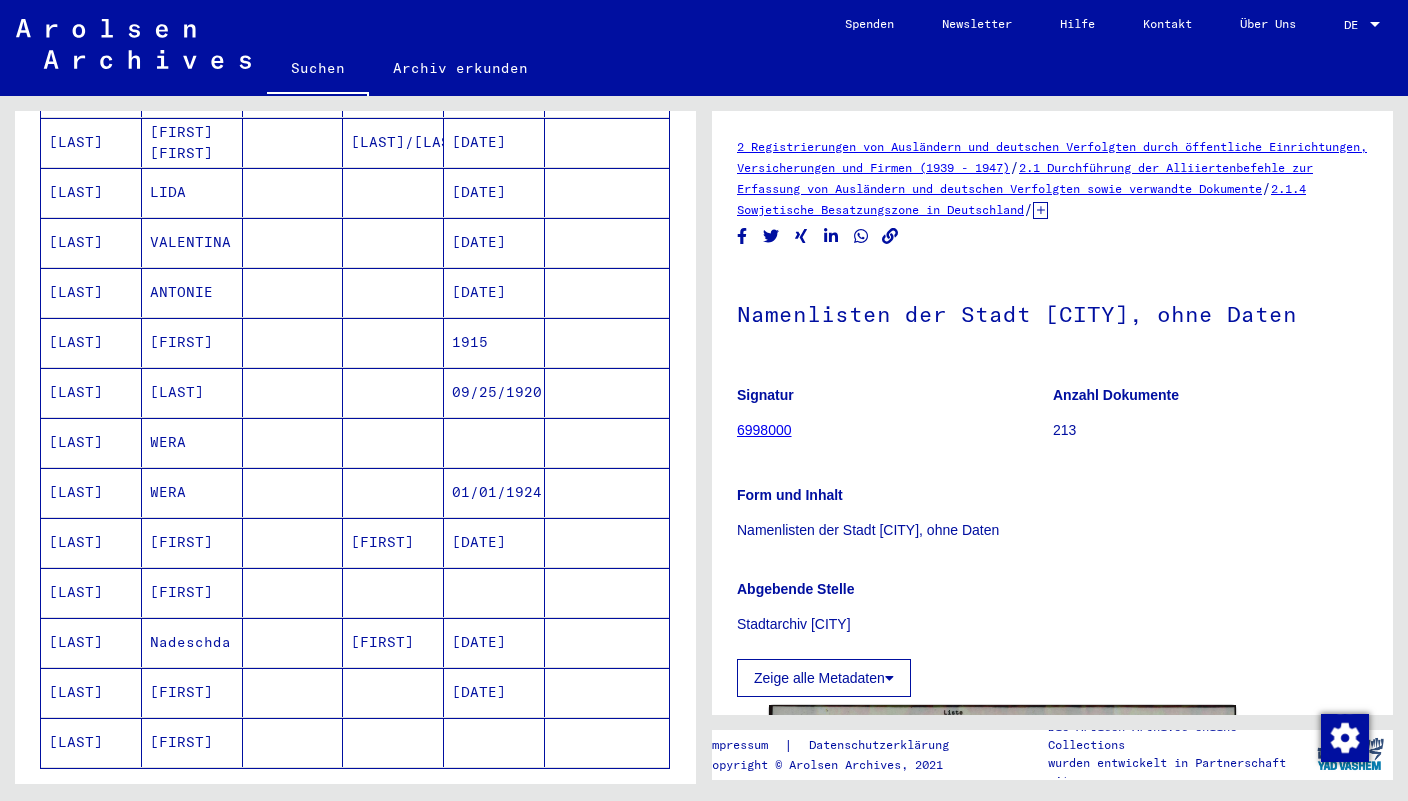 click at bounding box center (607, 592) 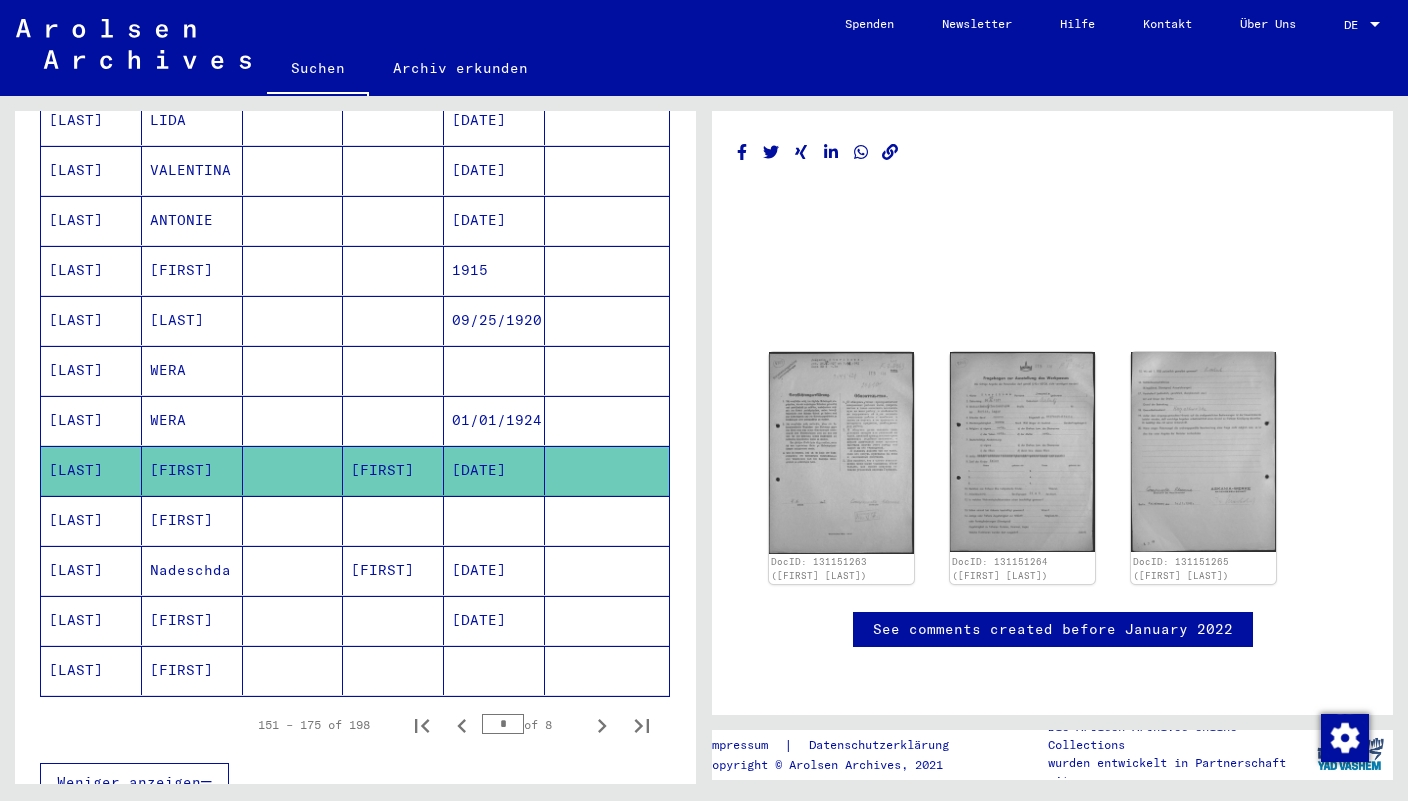 scroll, scrollTop: 1009, scrollLeft: 0, axis: vertical 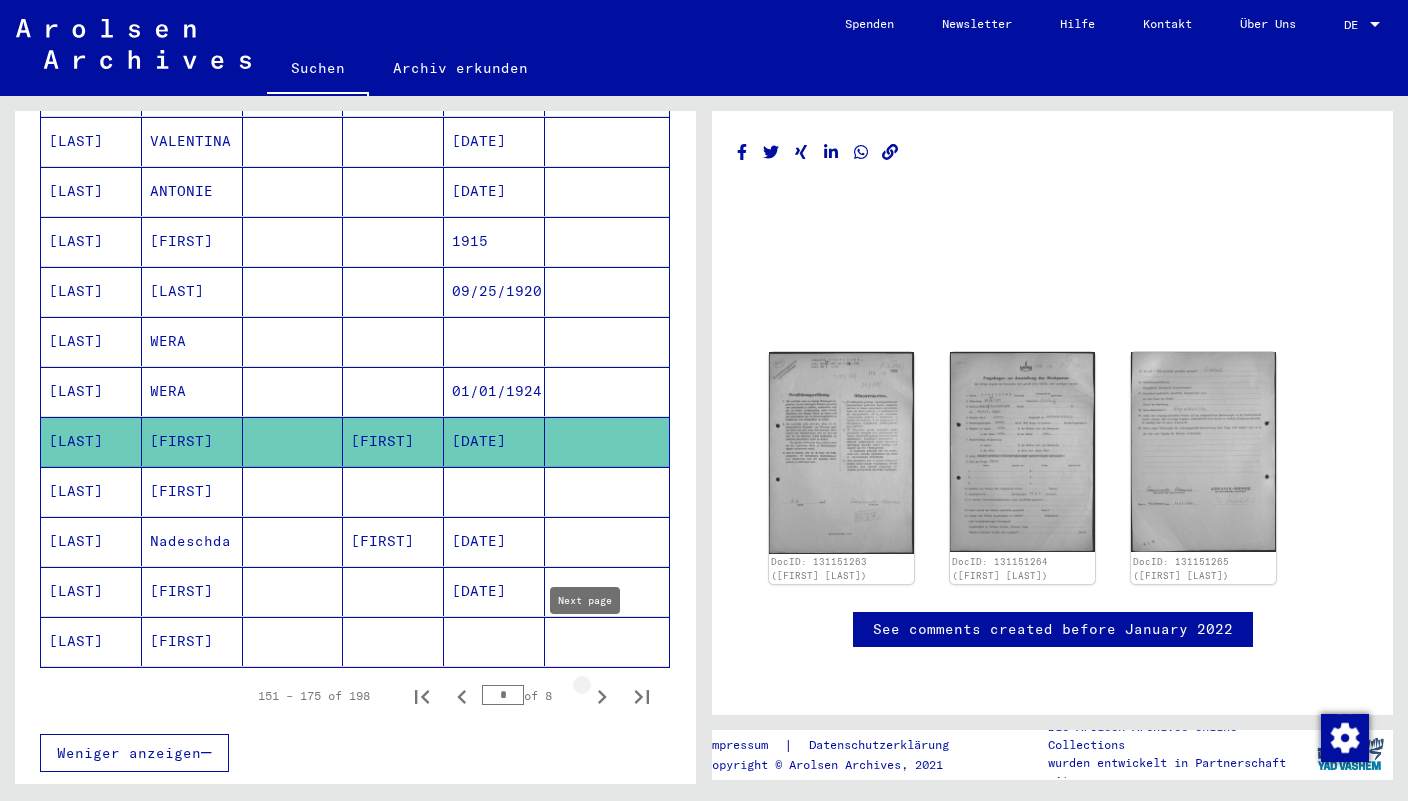click 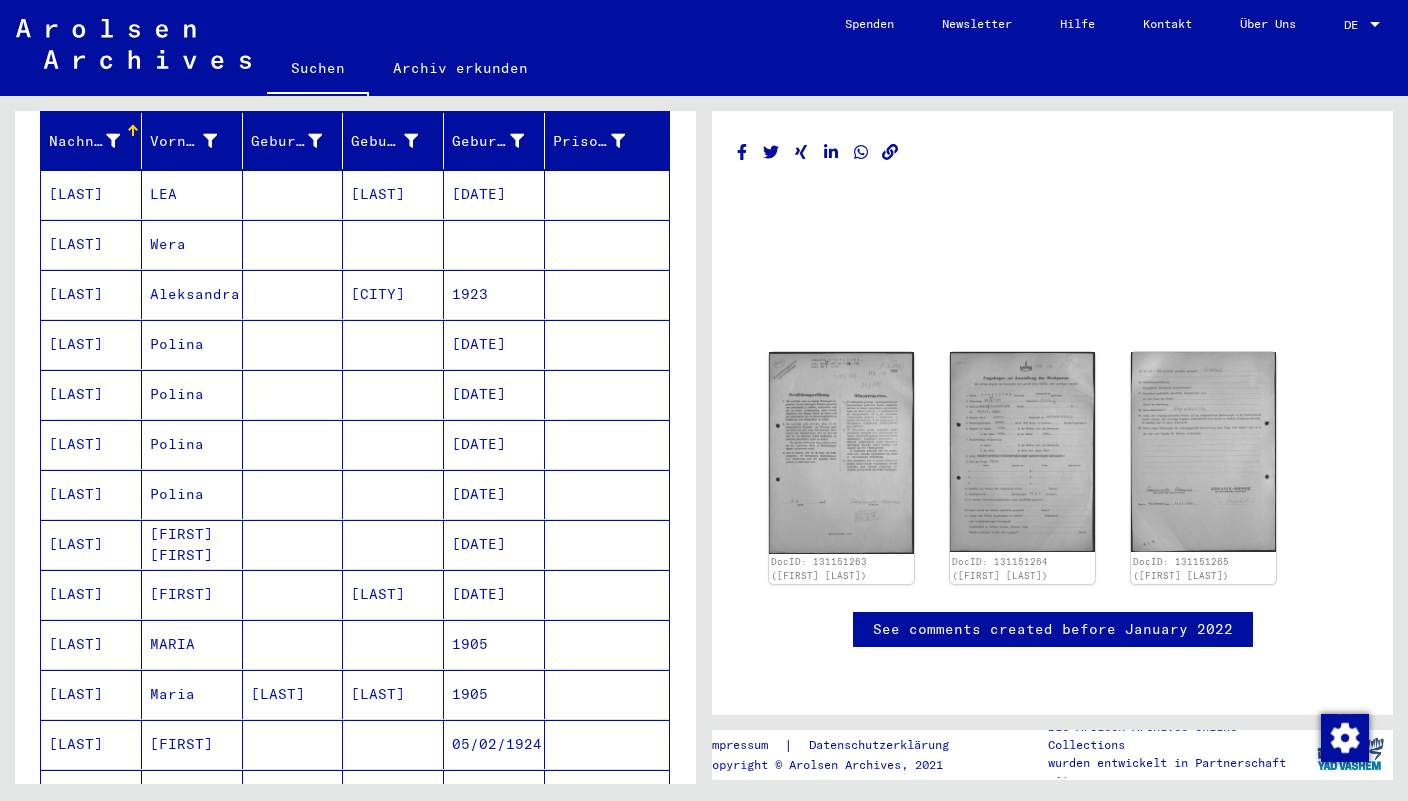 scroll, scrollTop: 501, scrollLeft: 0, axis: vertical 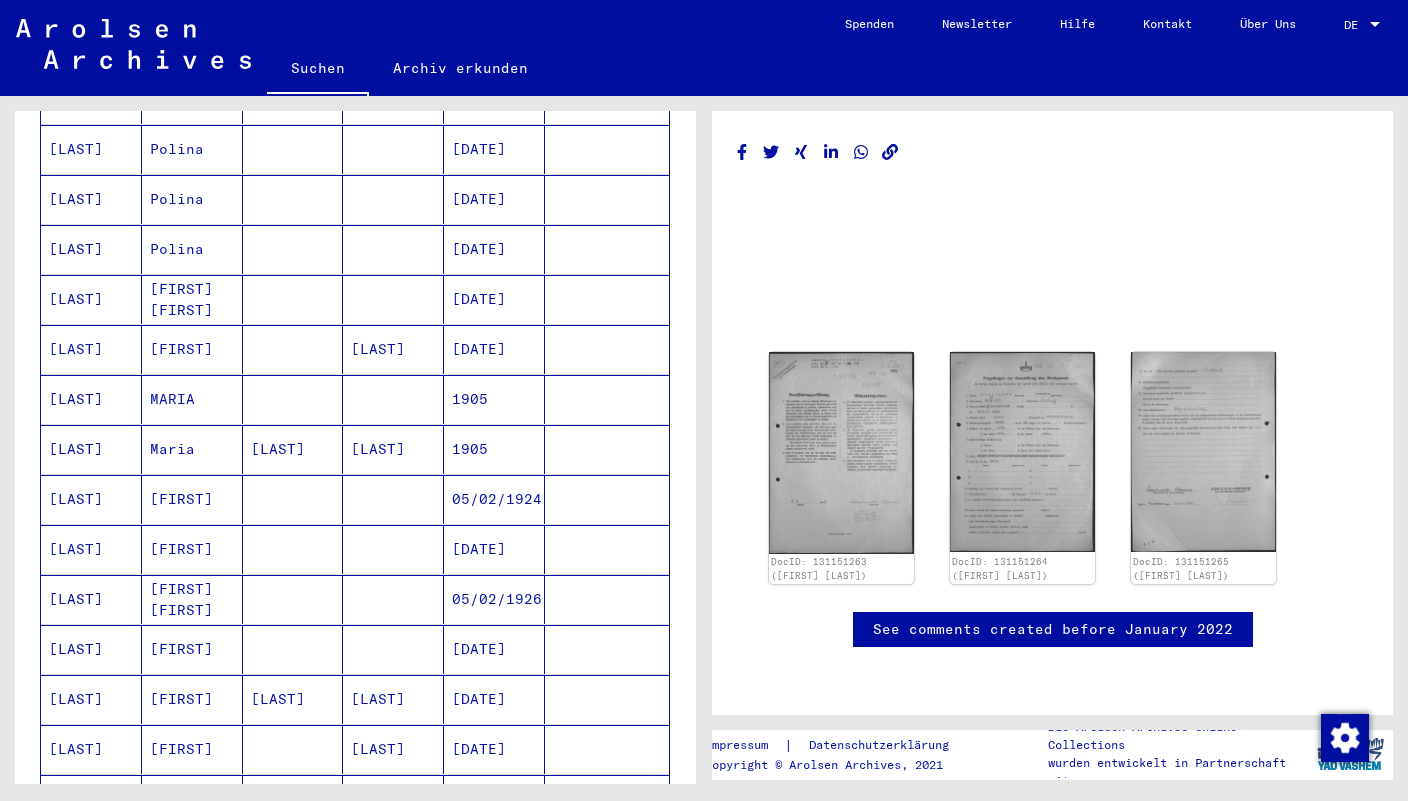click on "MARIA" at bounding box center (192, 449) 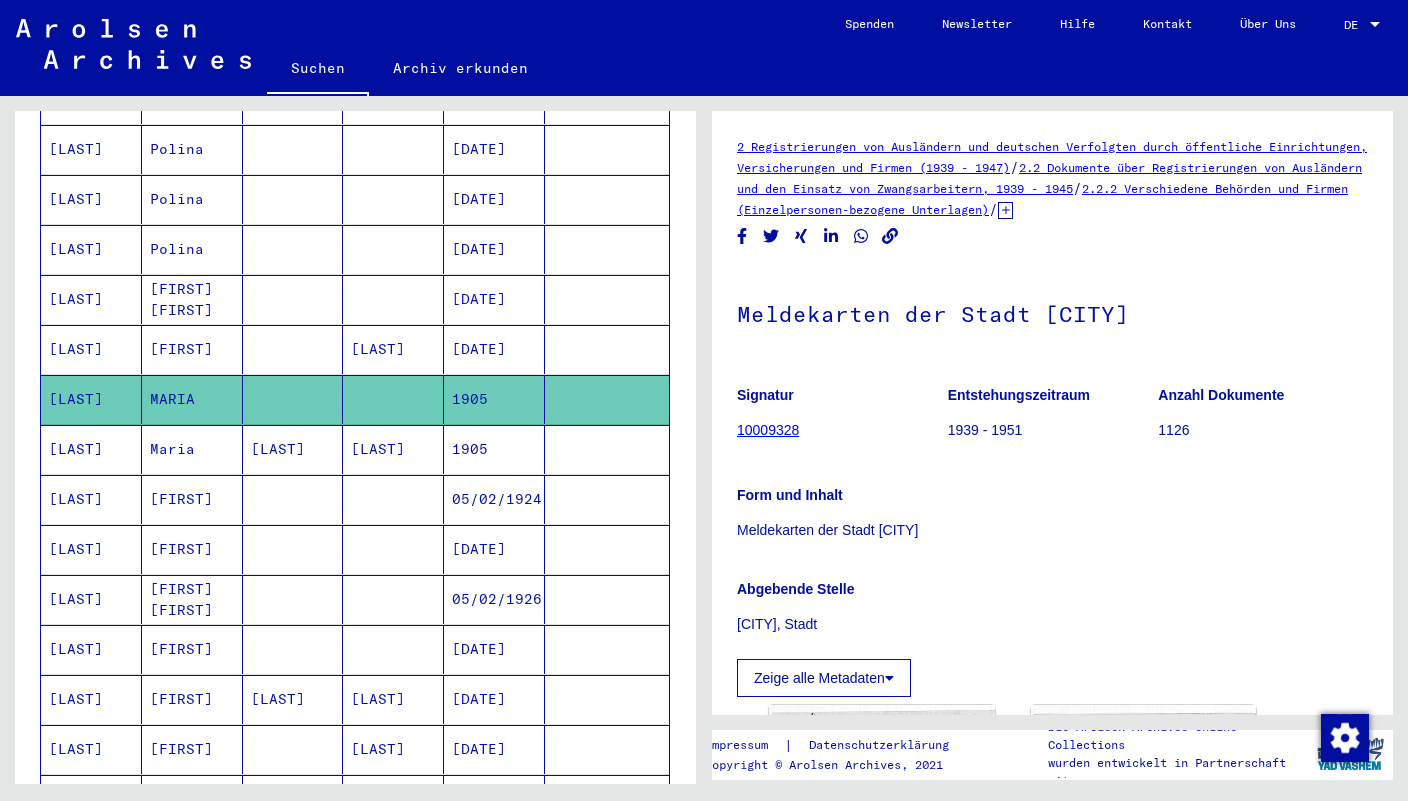 scroll, scrollTop: 212, scrollLeft: 0, axis: vertical 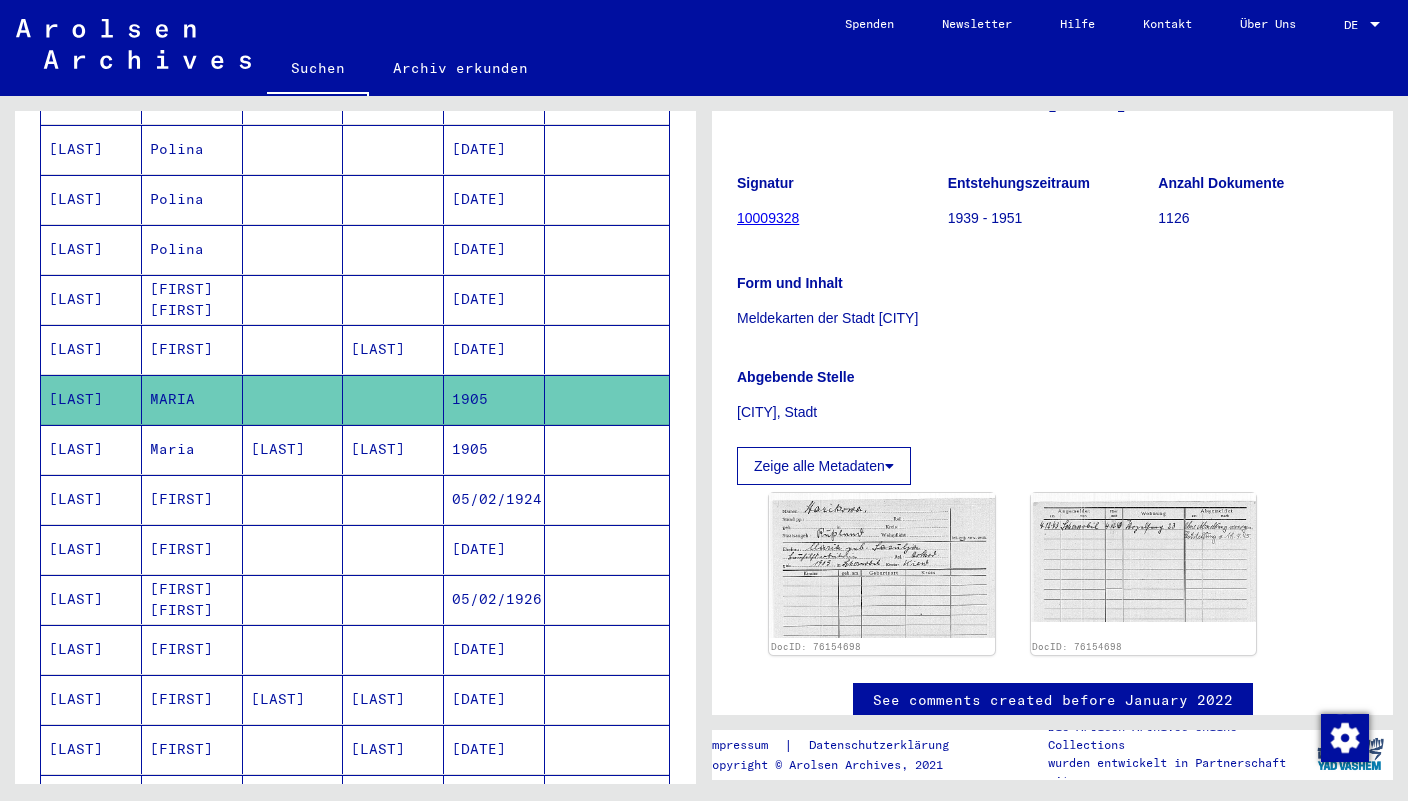 click on "Maria" at bounding box center (192, 499) 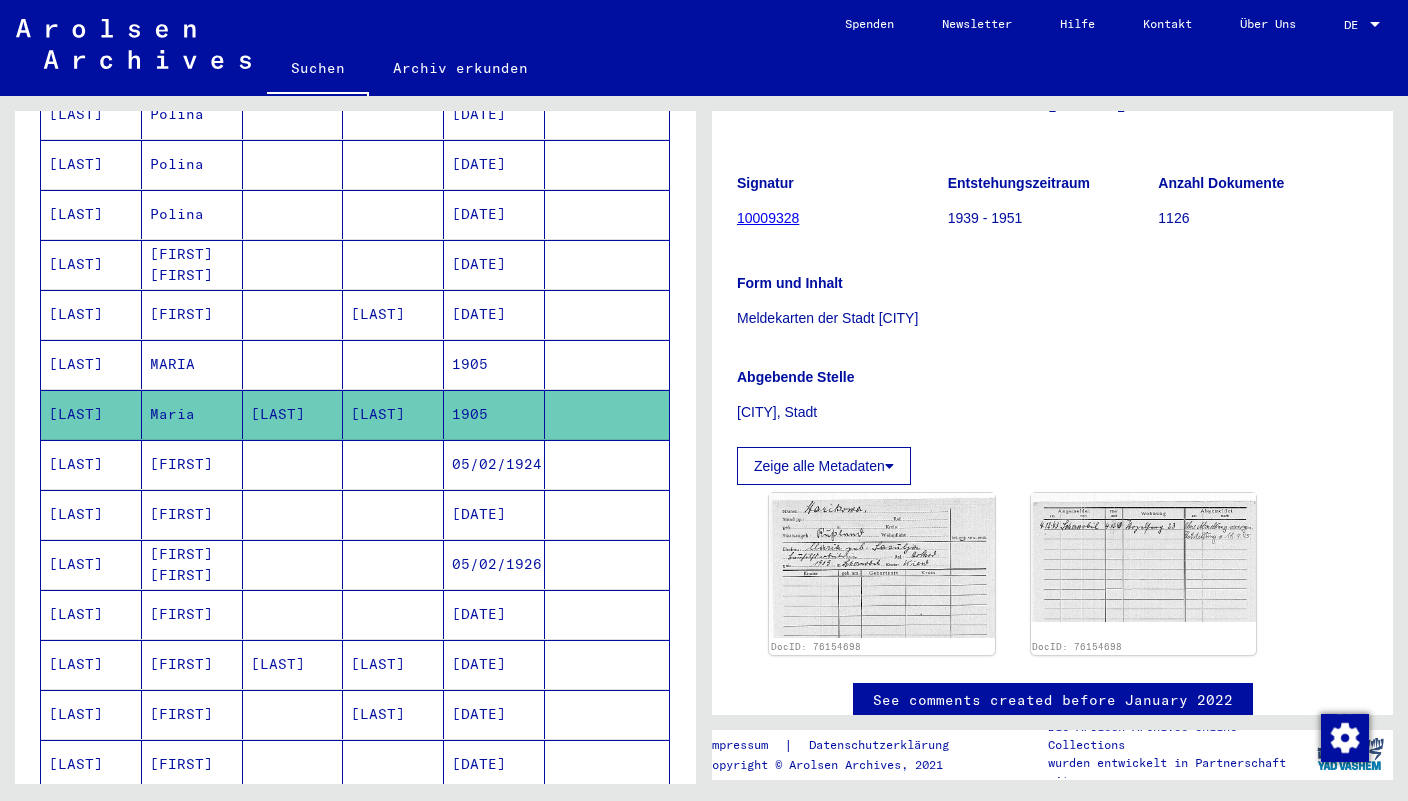 scroll, scrollTop: 543, scrollLeft: 0, axis: vertical 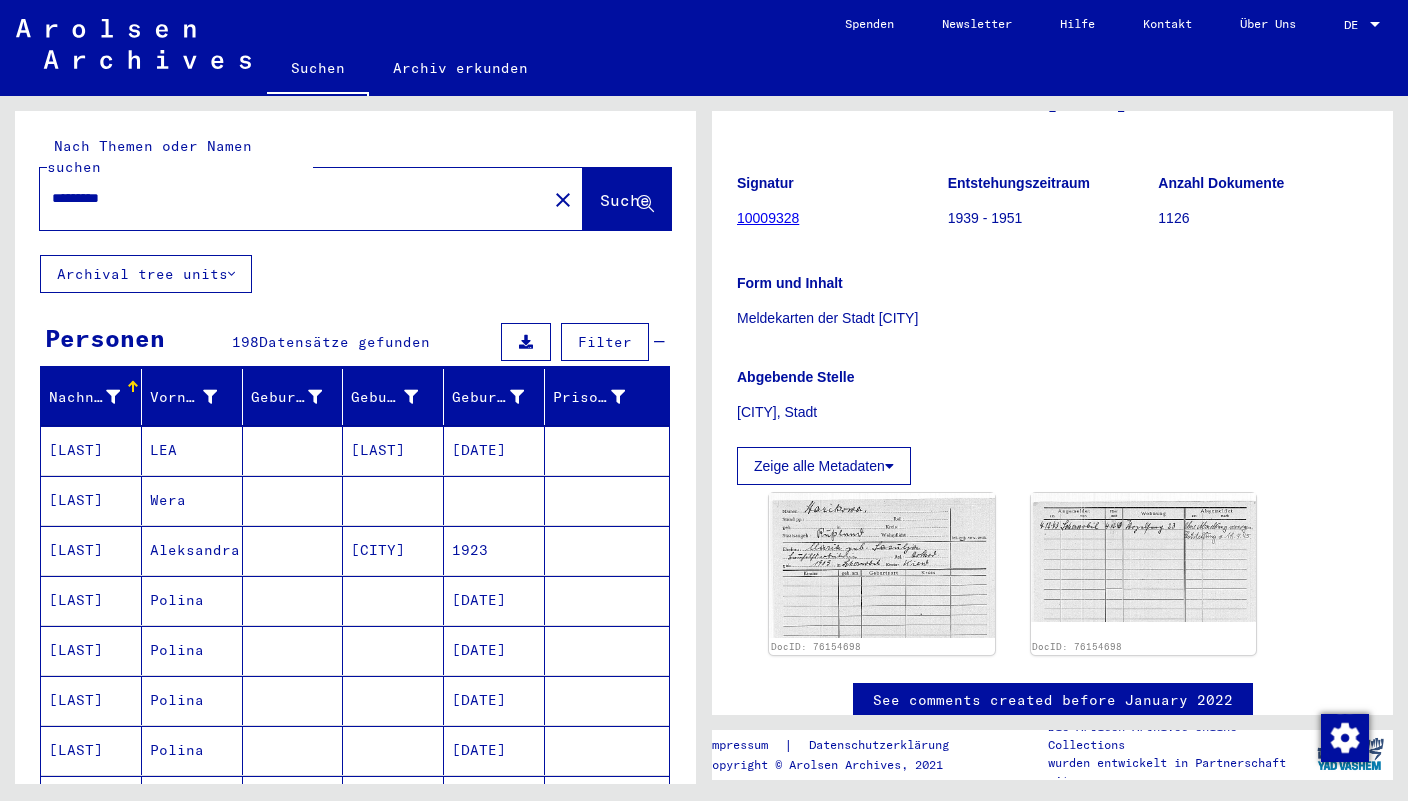 click on "*********" at bounding box center [293, 198] 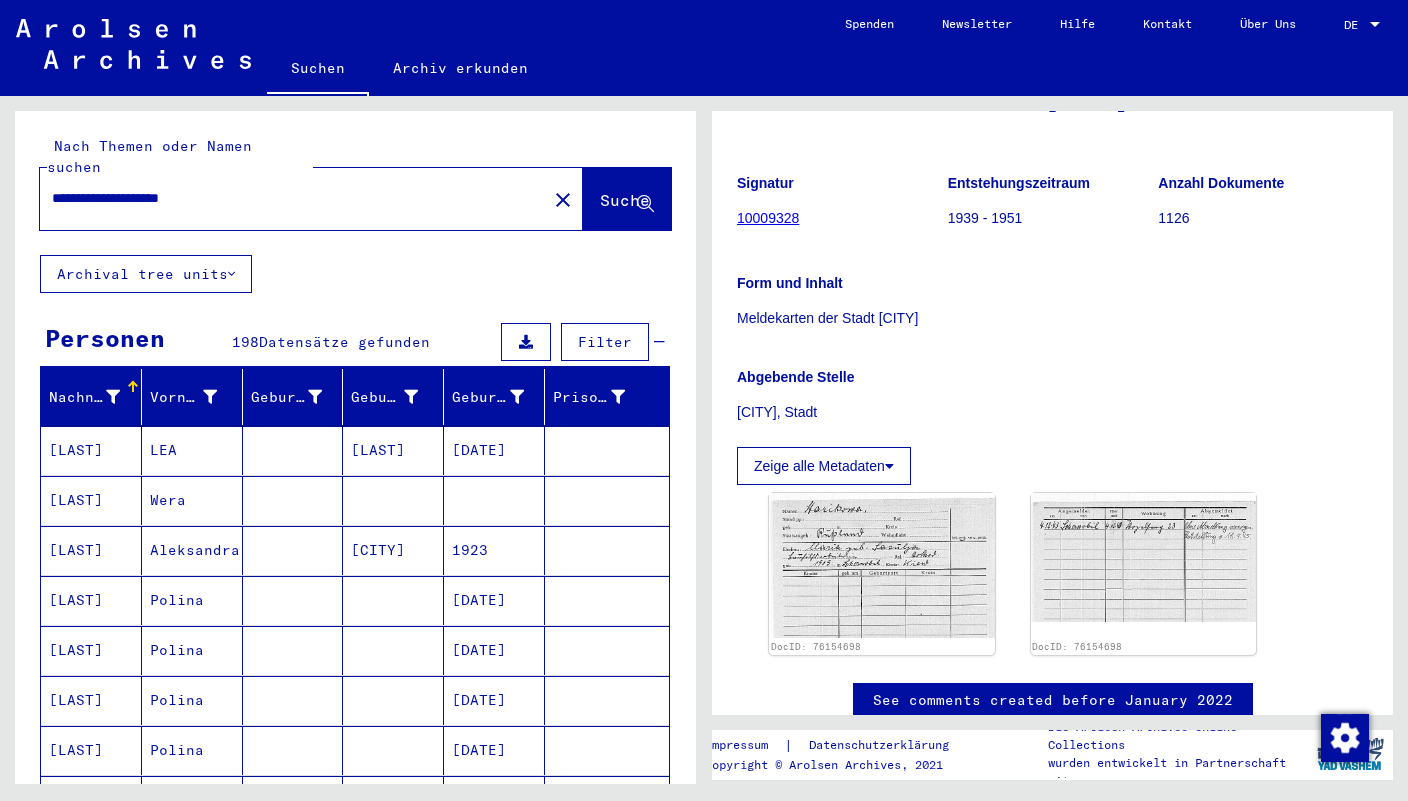 click on "**********" at bounding box center [293, 198] 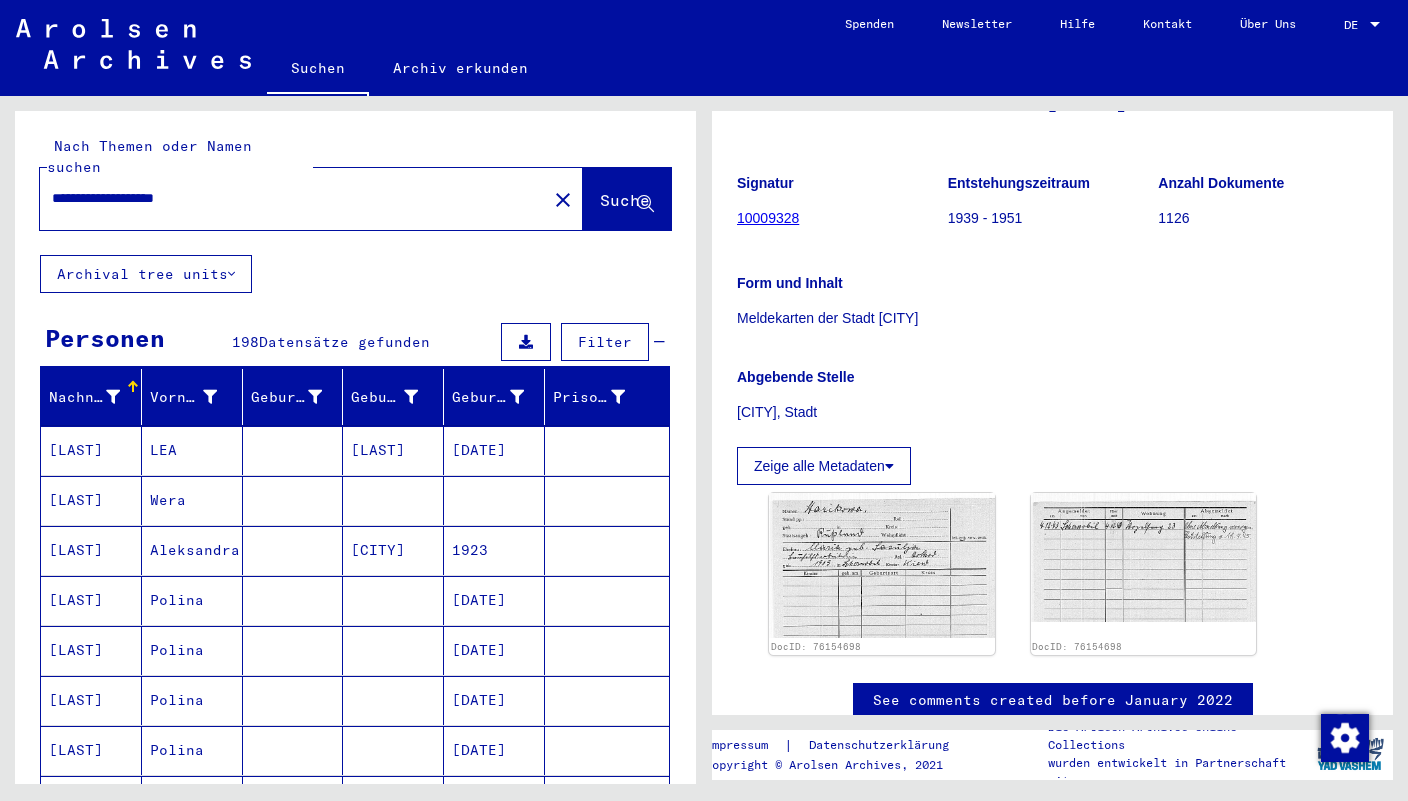 scroll, scrollTop: 0, scrollLeft: 0, axis: both 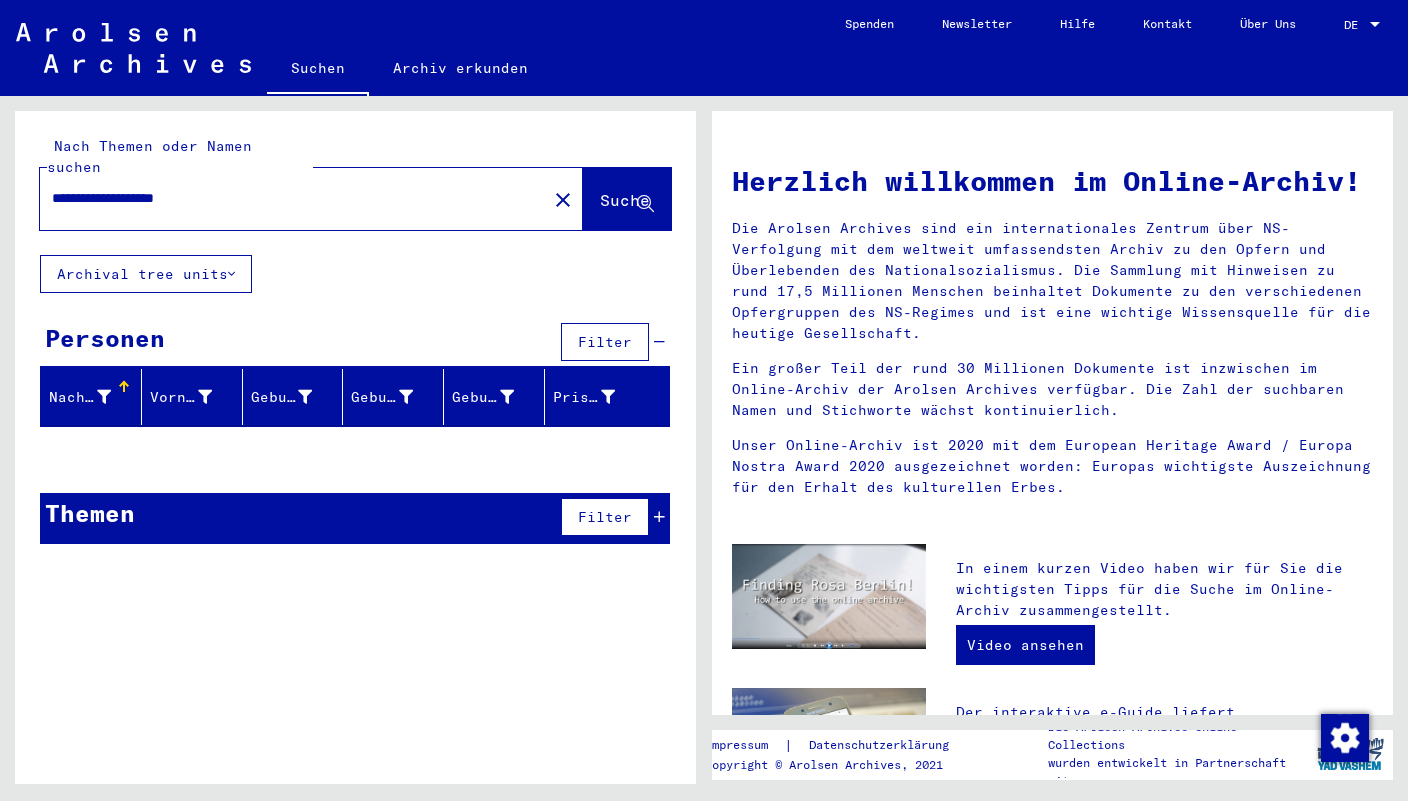 click on "**********" at bounding box center (287, 198) 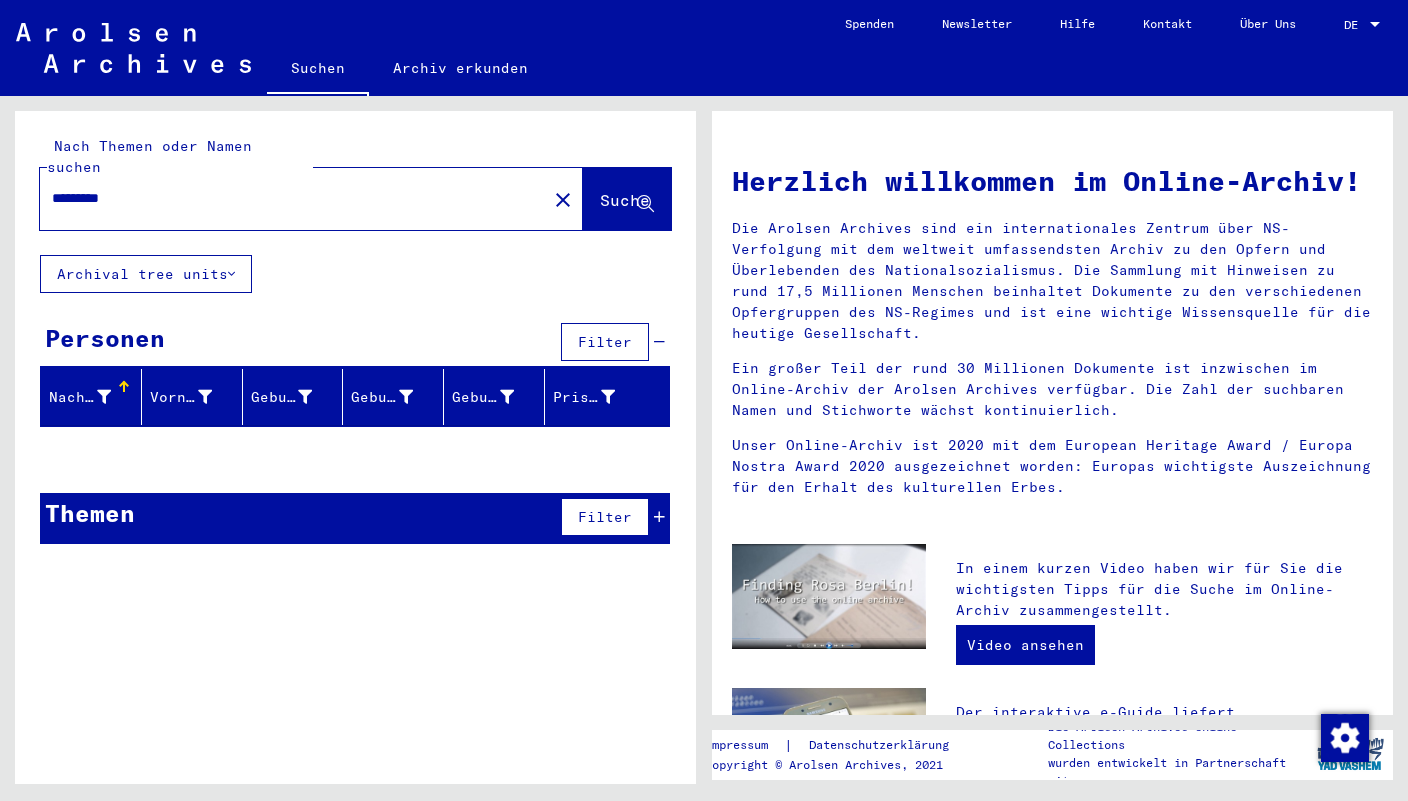 type on "*********" 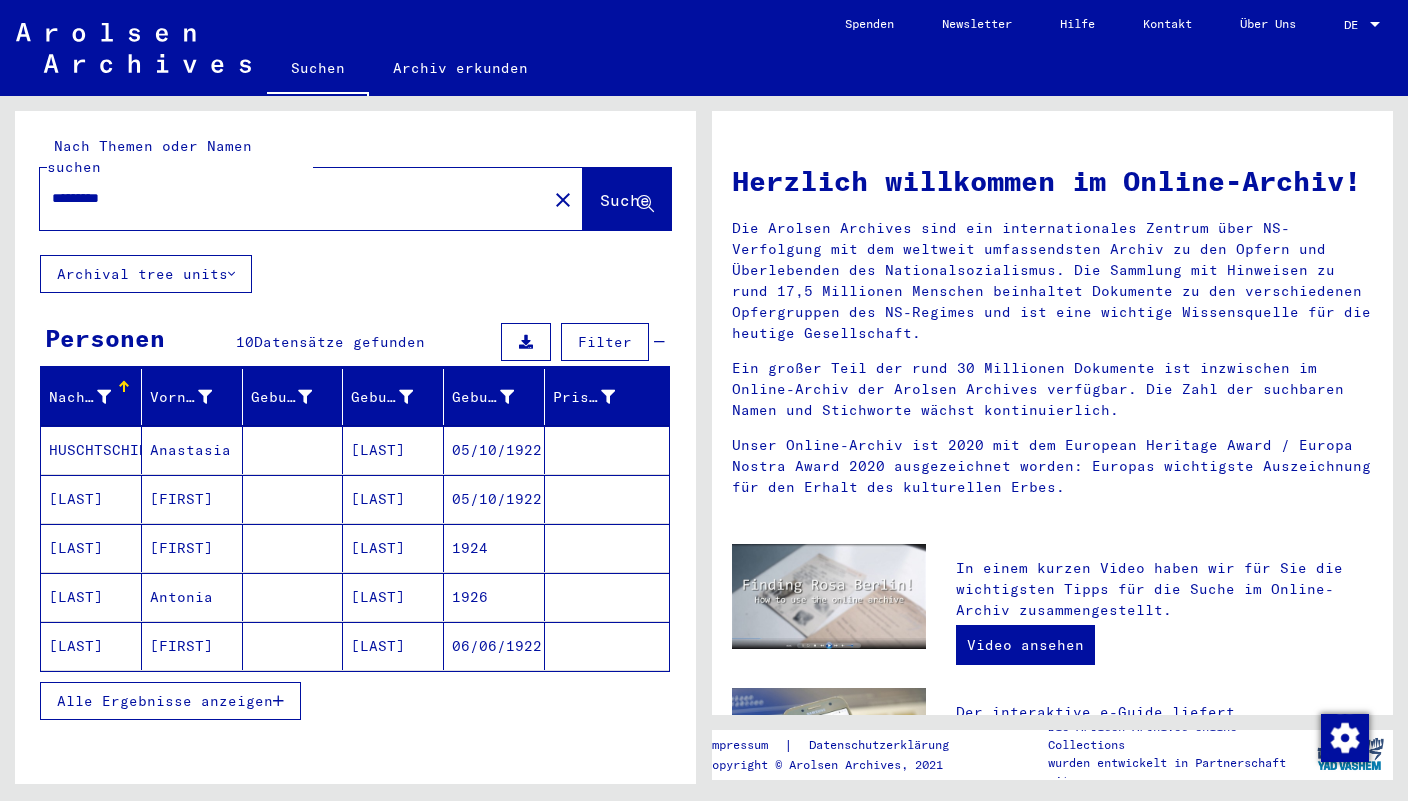 click on "Alle Ergebnisse anzeigen" at bounding box center [170, 701] 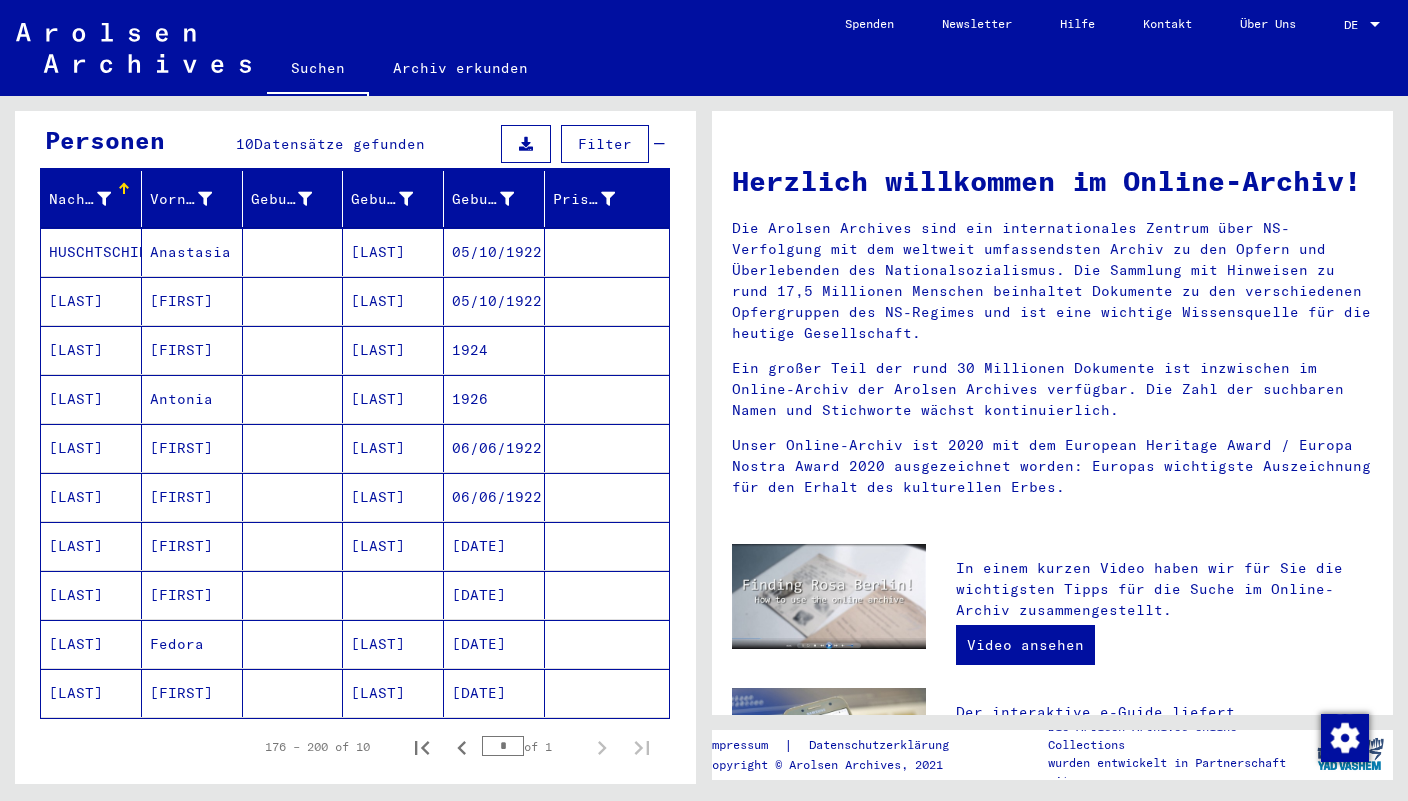 scroll, scrollTop: 205, scrollLeft: 0, axis: vertical 